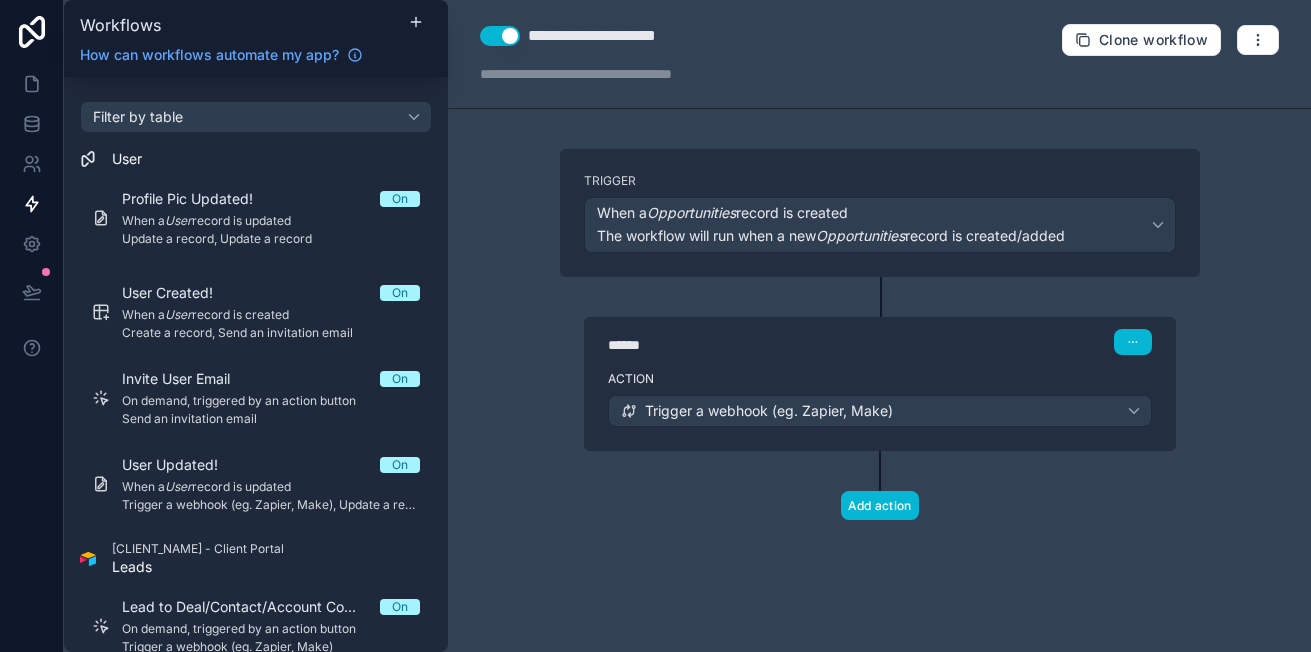 scroll, scrollTop: 0, scrollLeft: 0, axis: both 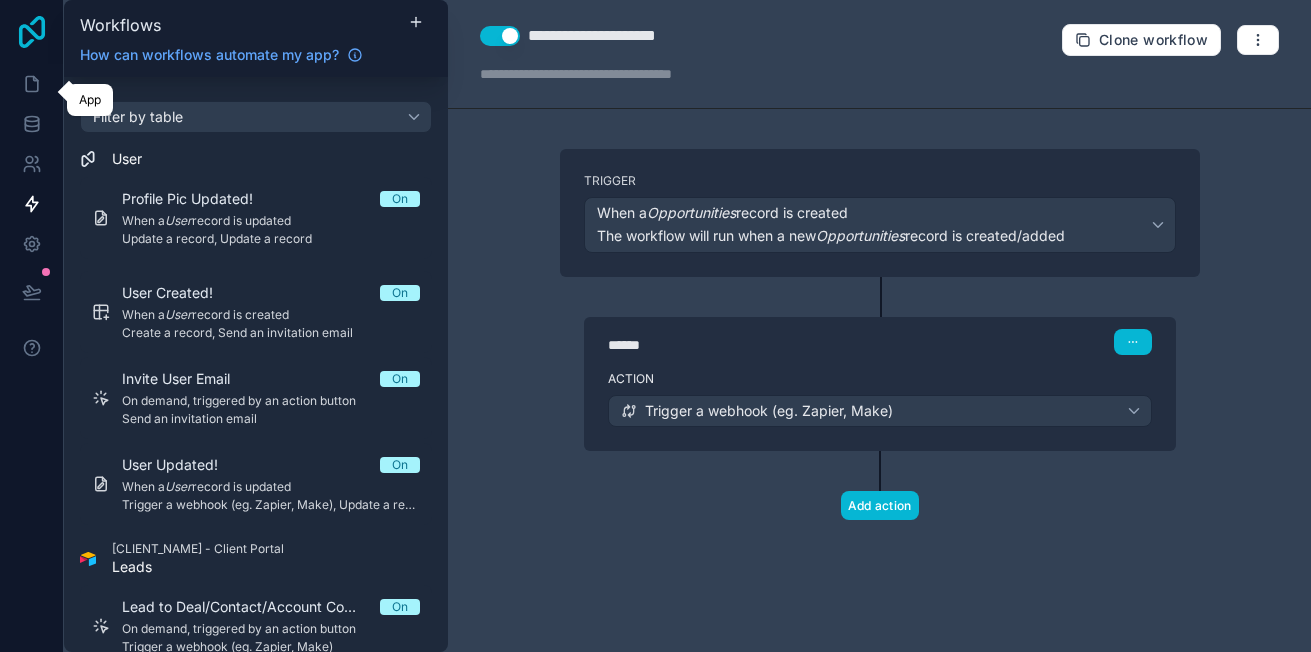 drag, startPoint x: 37, startPoint y: 86, endPoint x: 33, endPoint y: 40, distance: 46.173584 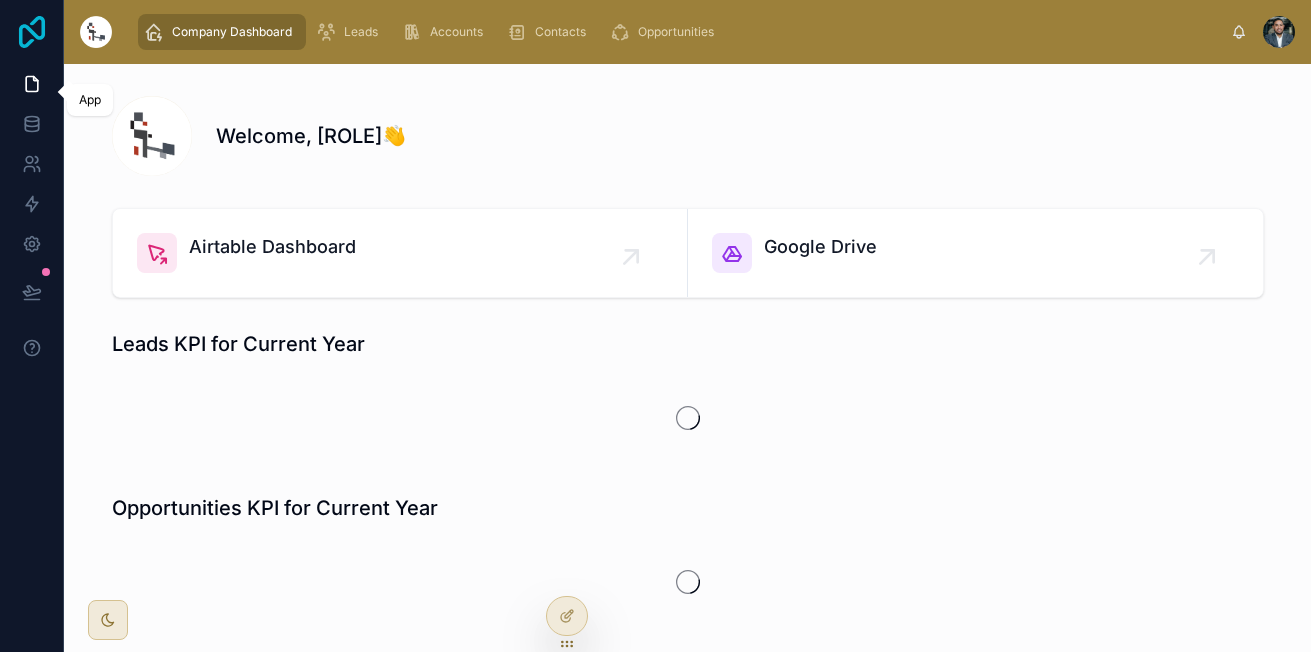 click 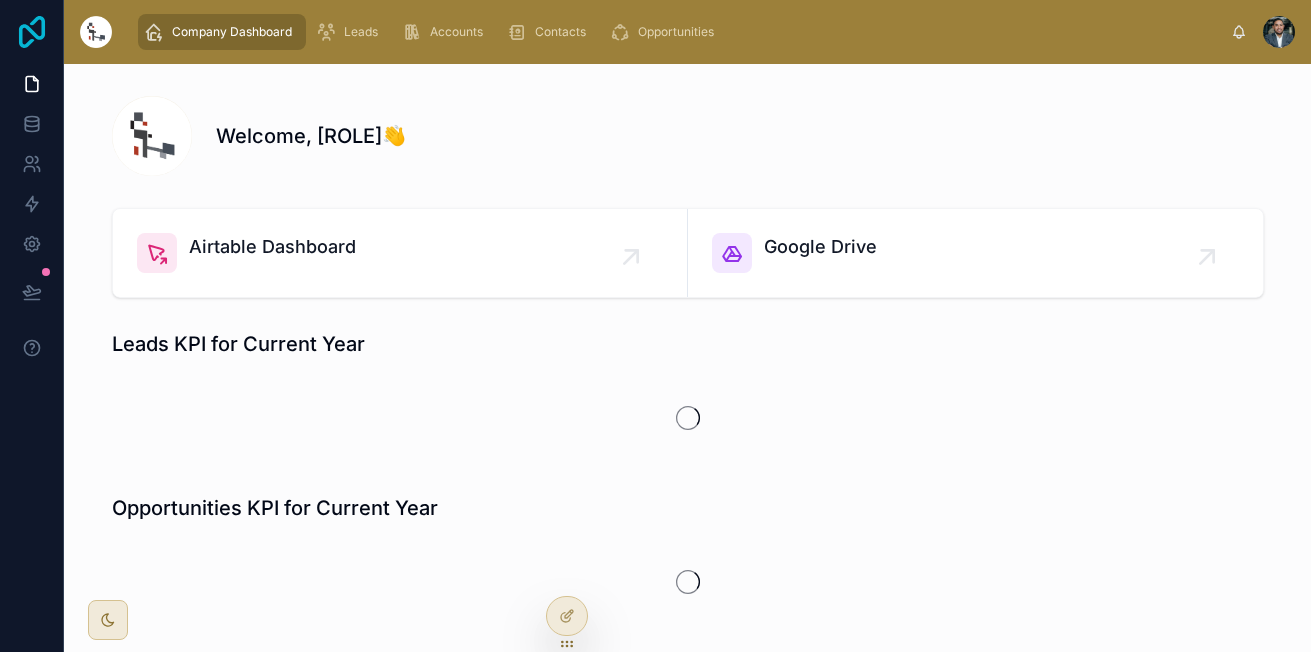 click 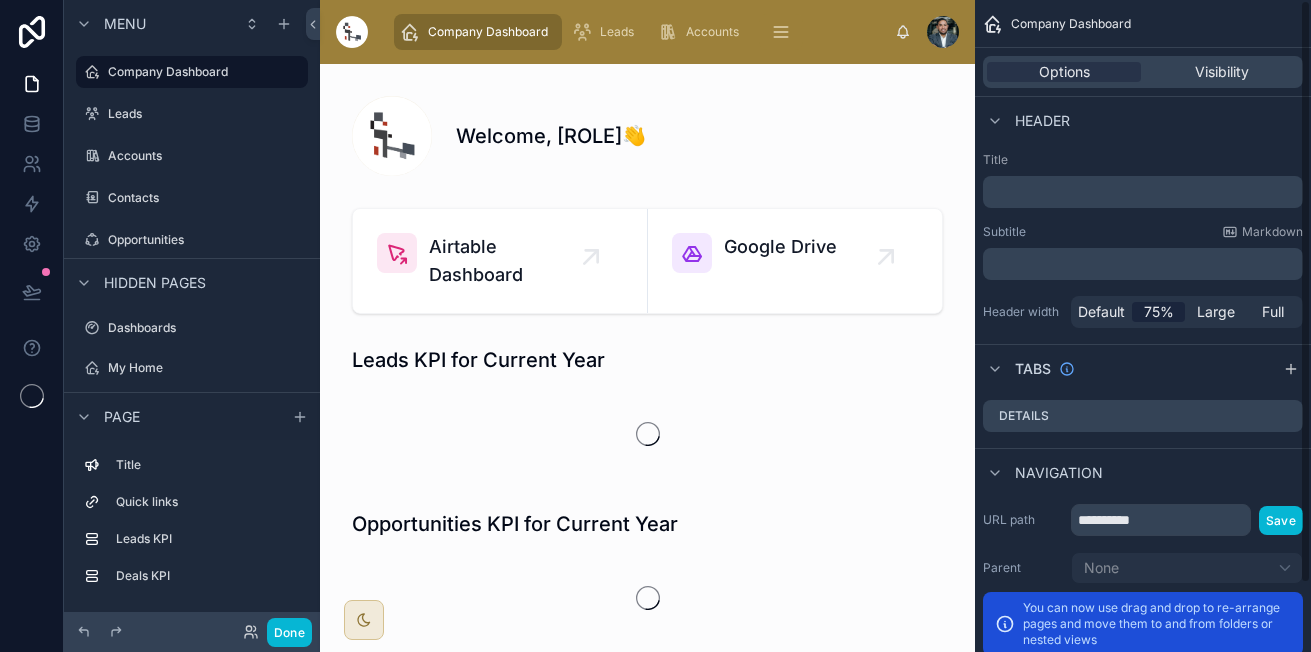 scroll, scrollTop: 0, scrollLeft: 0, axis: both 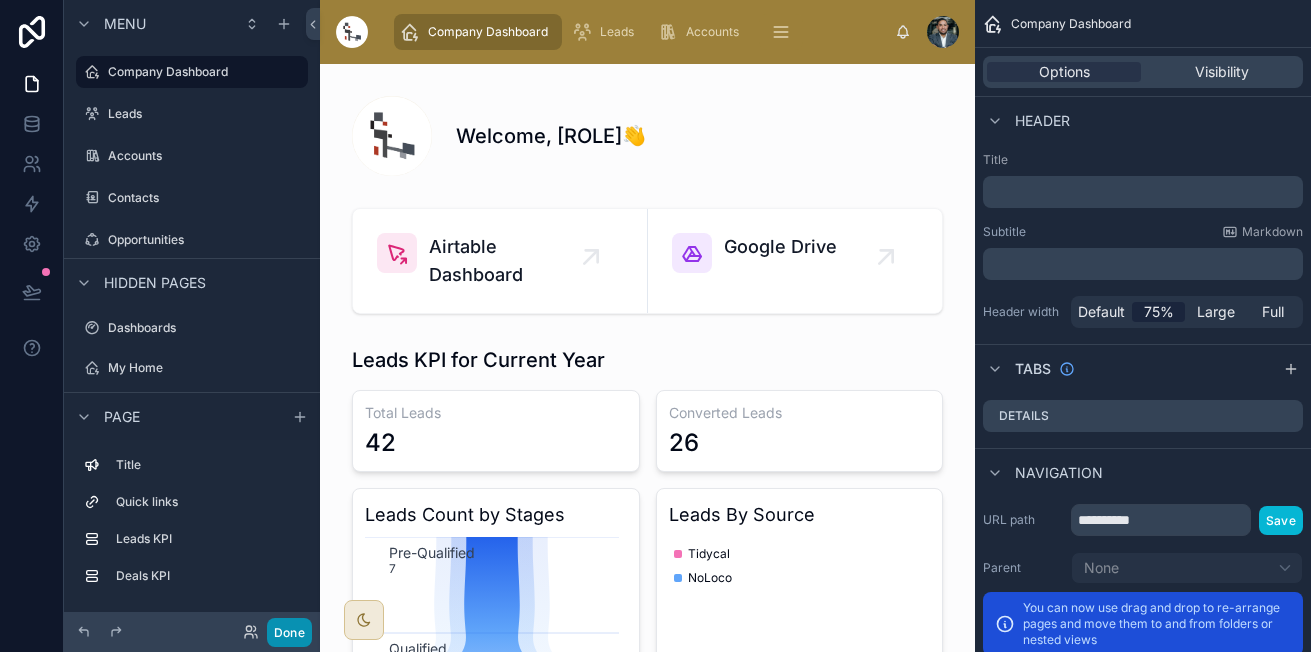 click on "Done" at bounding box center [289, 632] 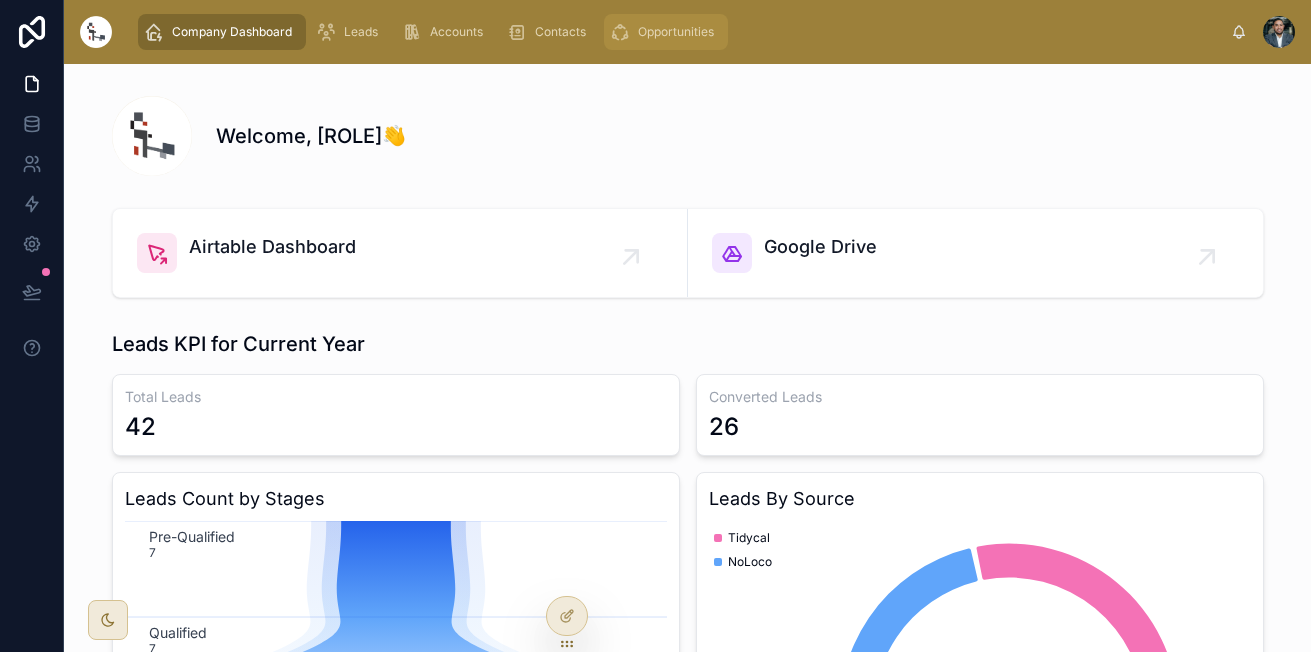 click on "Opportunities" at bounding box center [666, 32] 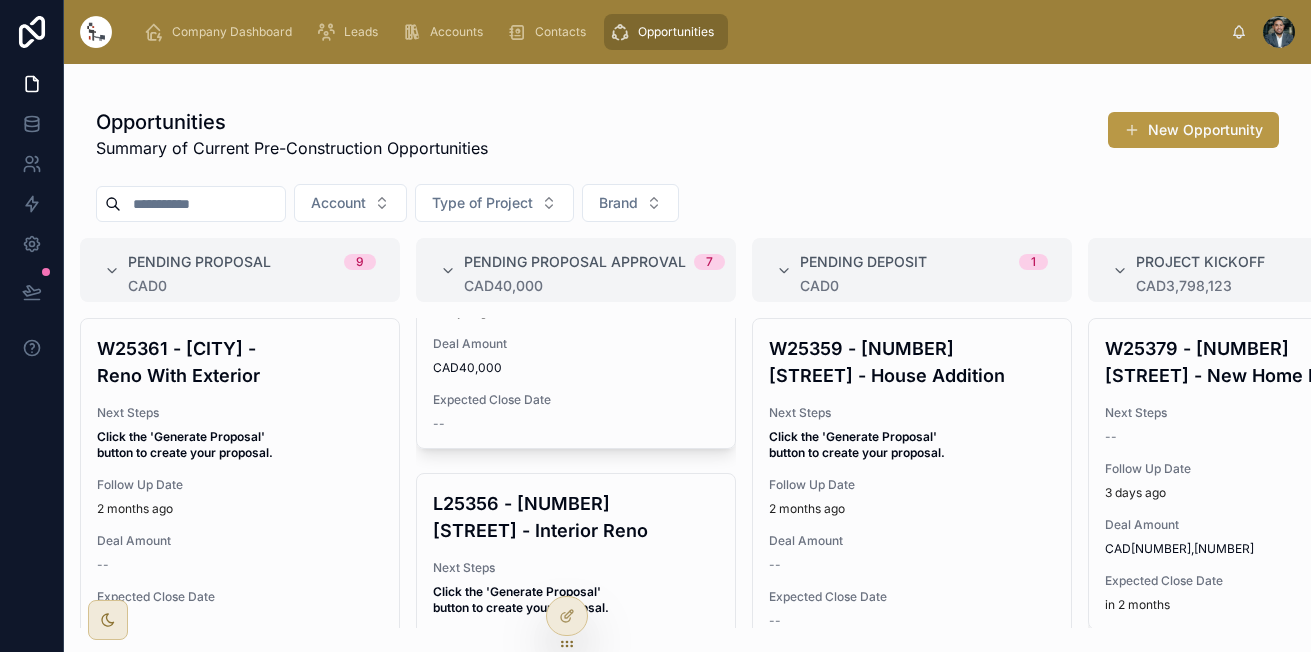 scroll, scrollTop: 145, scrollLeft: 0, axis: vertical 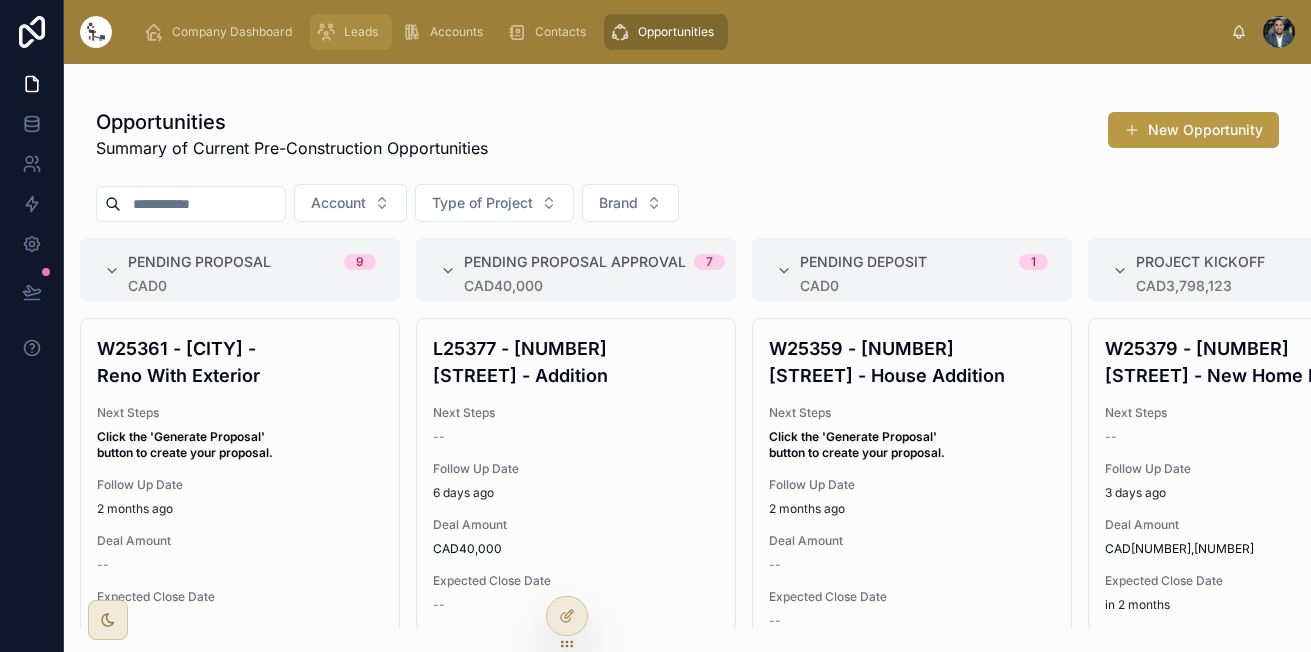 click at bounding box center (326, 32) 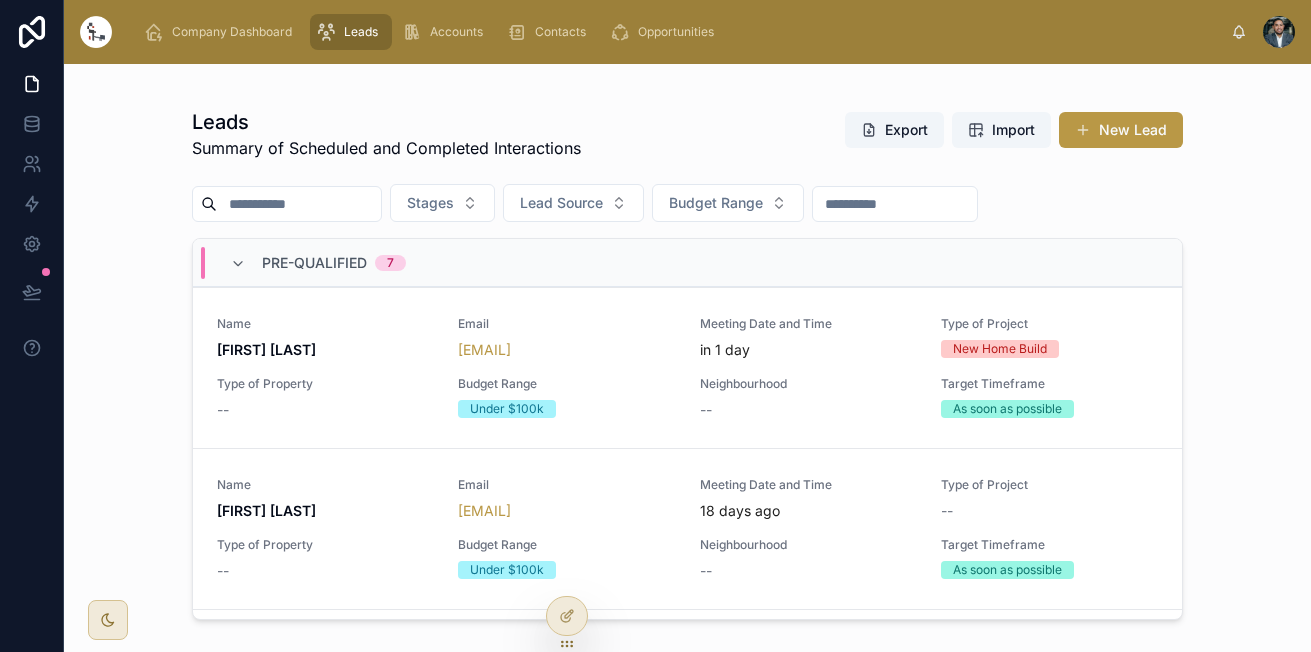click on "Company Dashboard Leads Accounts Contacts Opportunities" at bounding box center [679, 32] 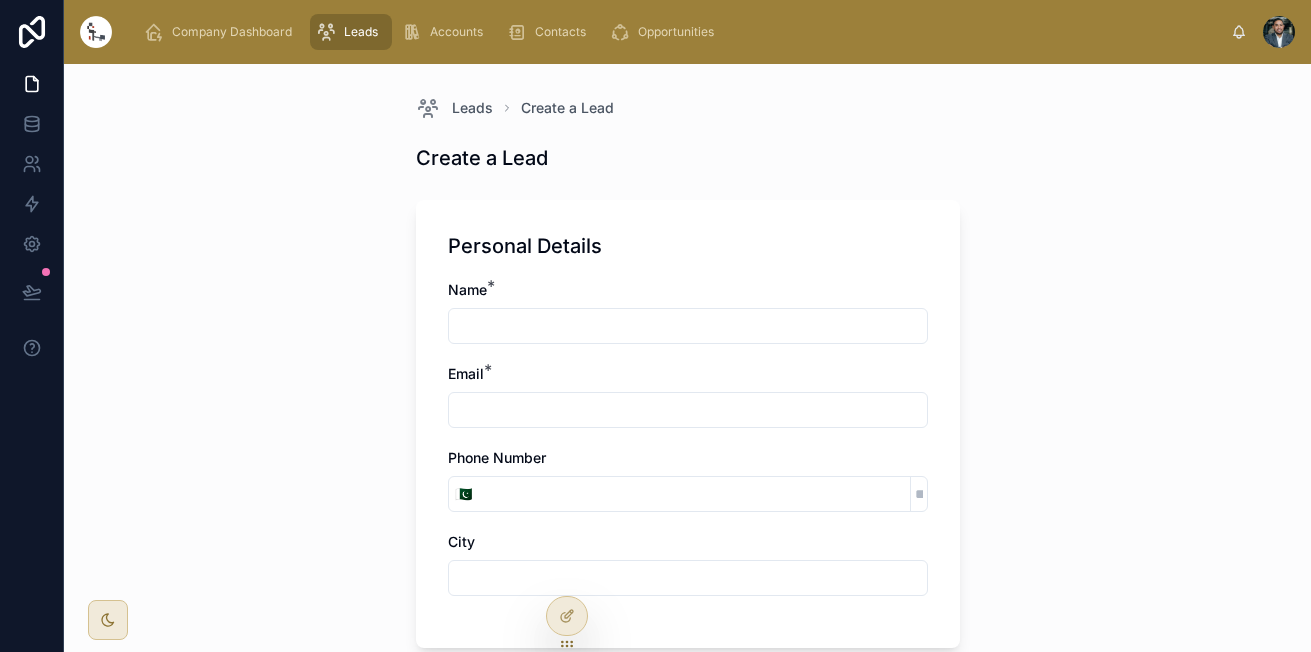 click at bounding box center (688, 326) 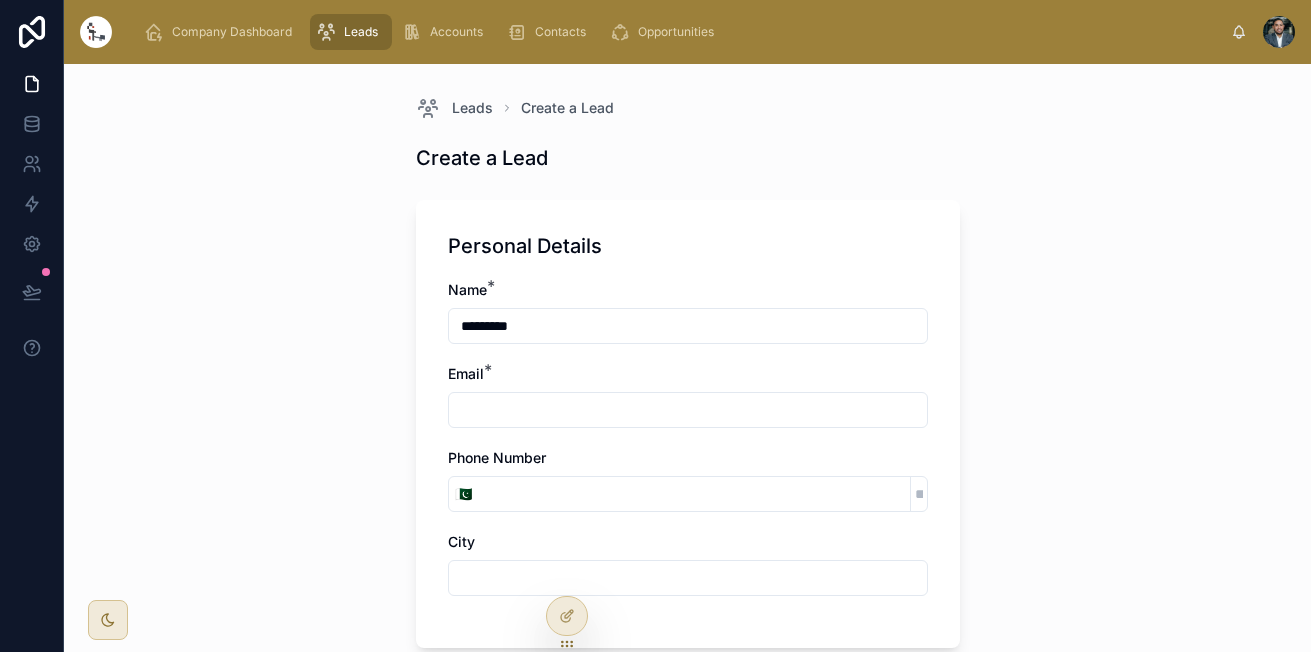 type on "**********" 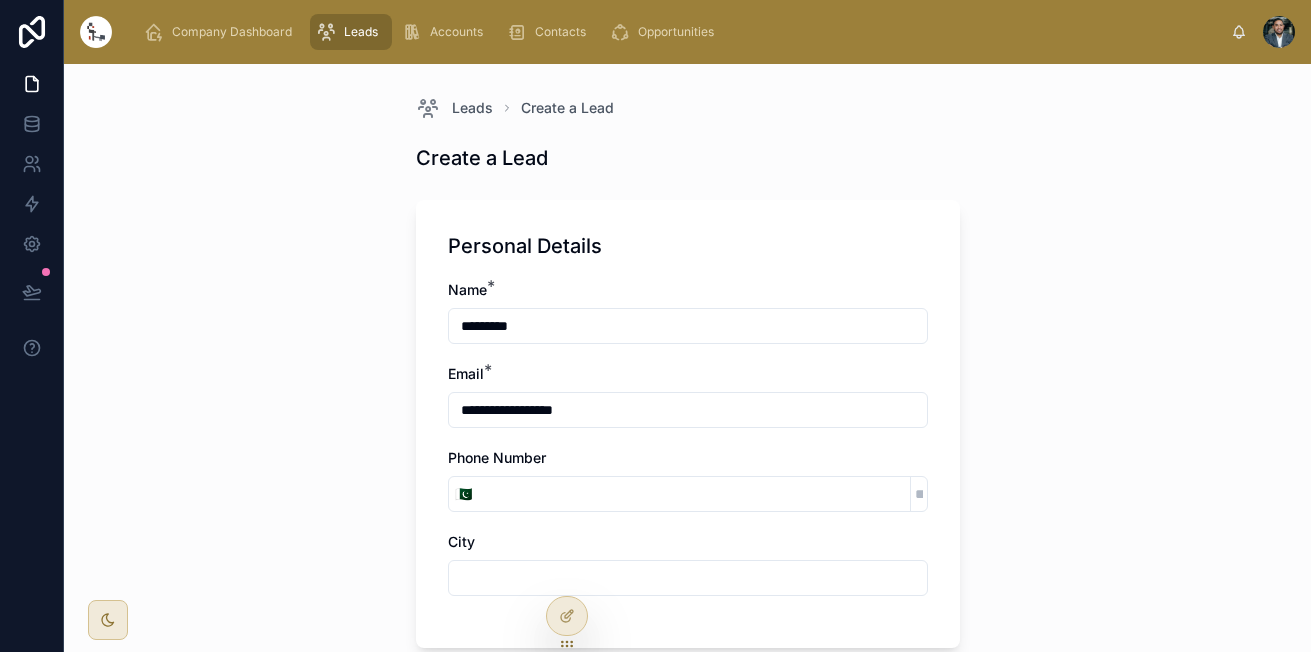 drag, startPoint x: 511, startPoint y: 322, endPoint x: 532, endPoint y: 324, distance: 21.095022 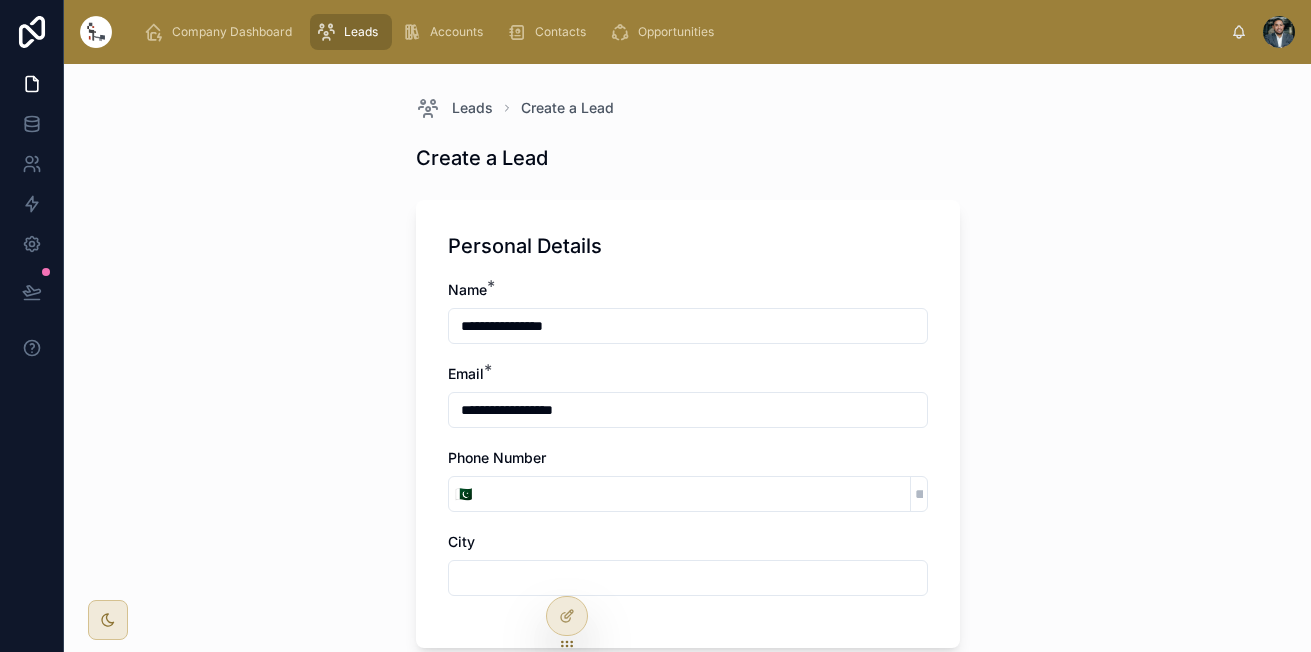 type on "**********" 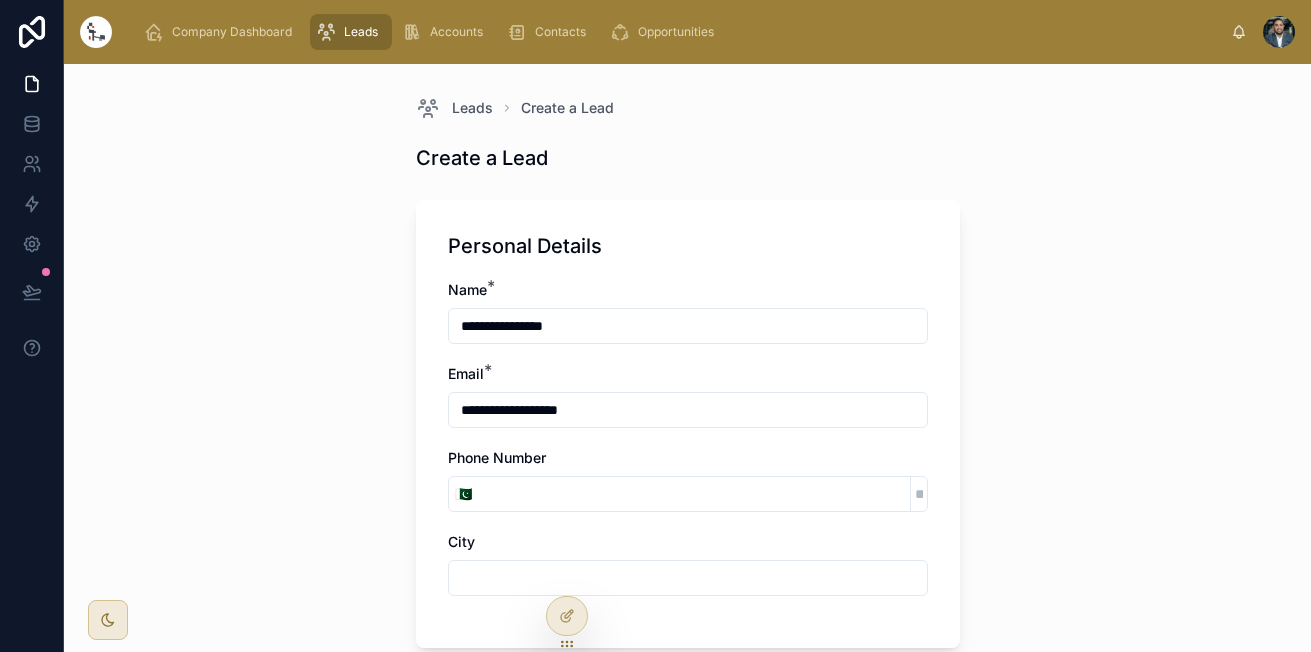 type on "**********" 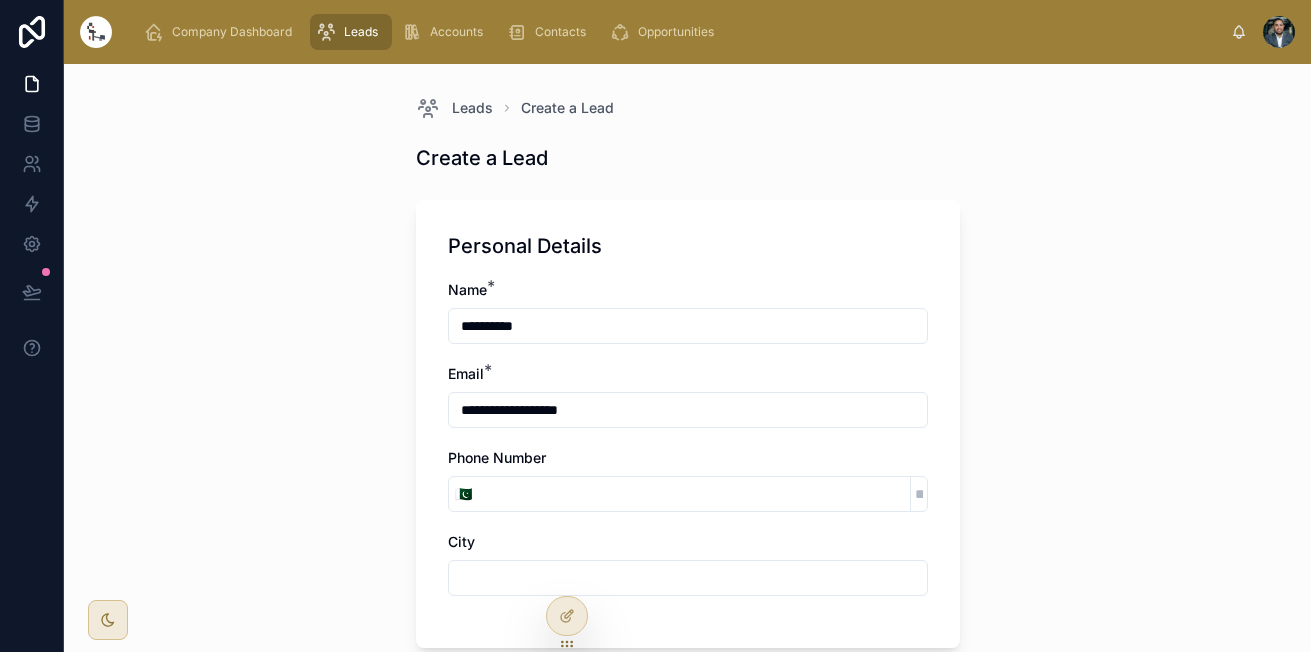 type on "**********" 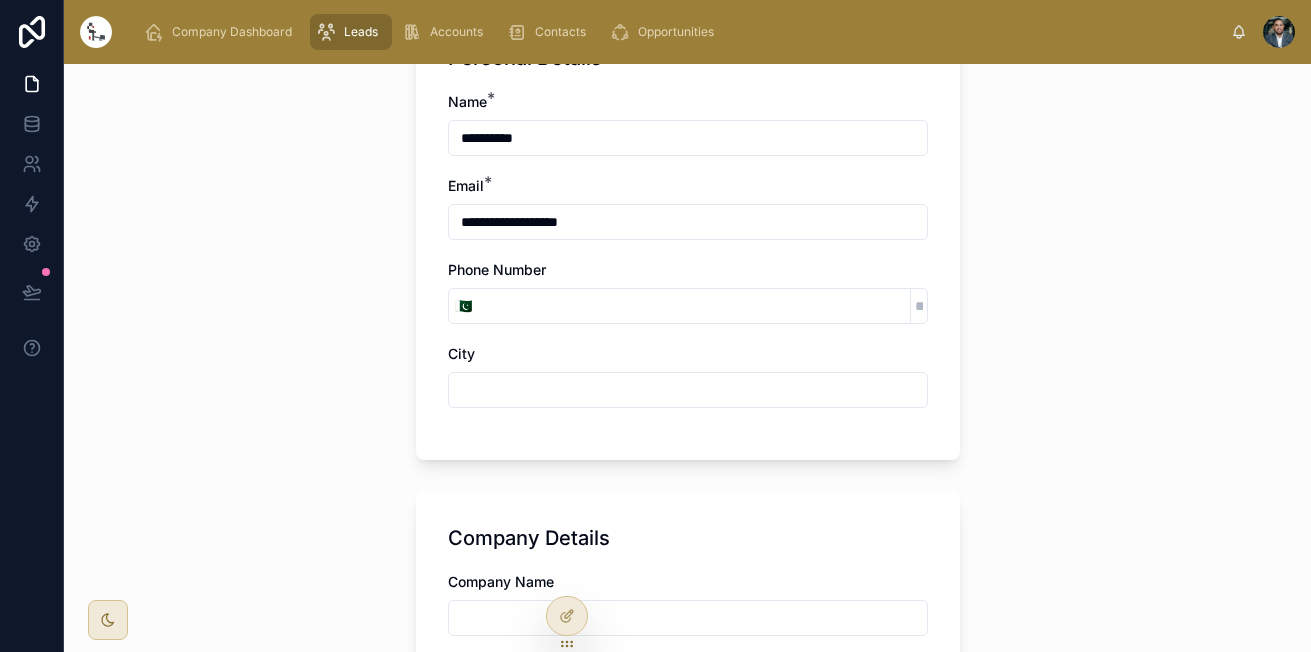scroll, scrollTop: 280, scrollLeft: 0, axis: vertical 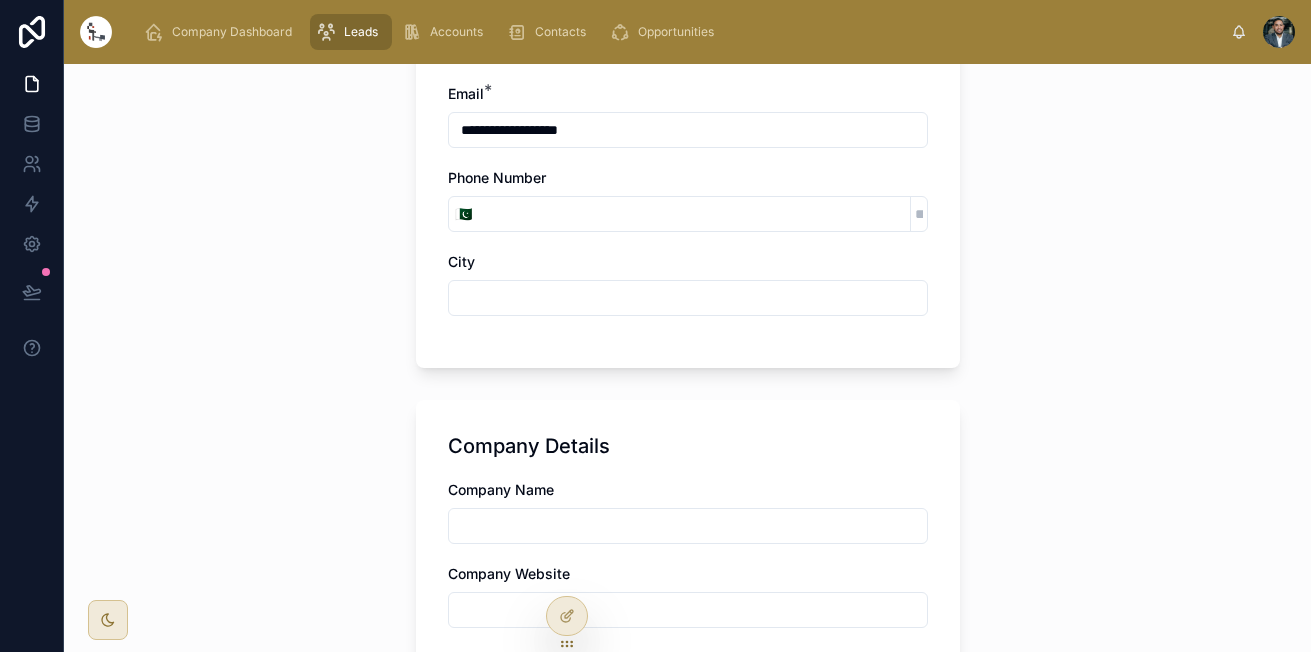click at bounding box center [688, 526] 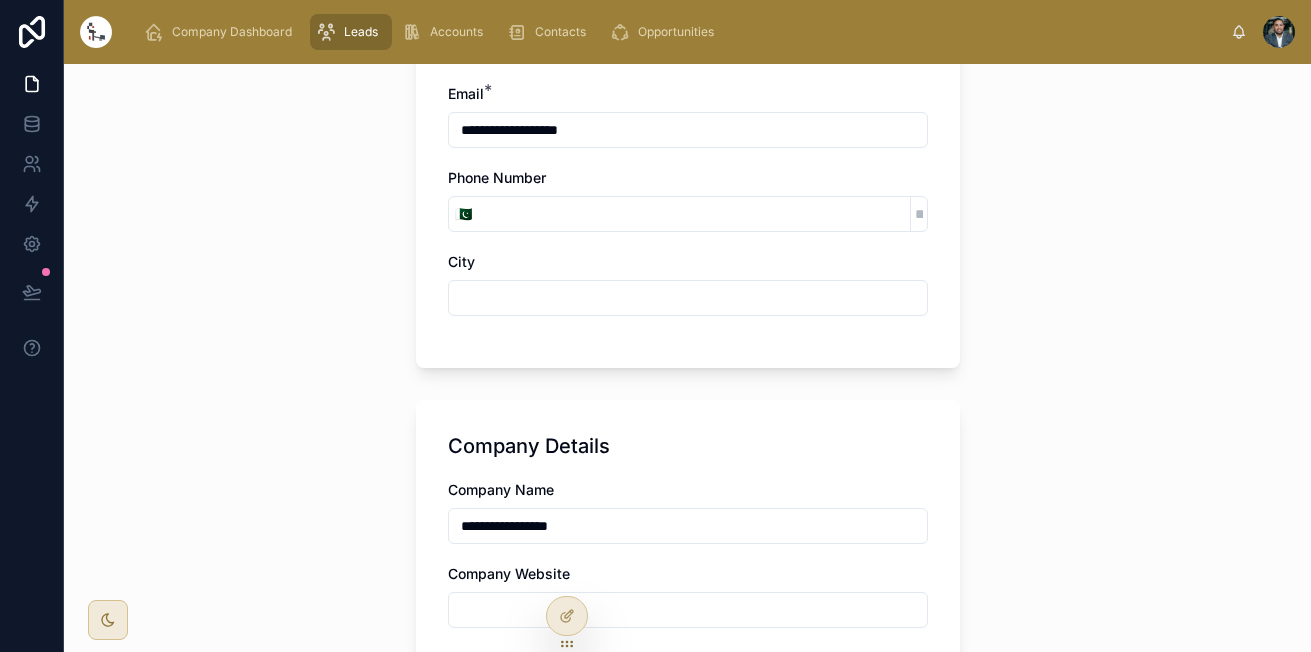 scroll, scrollTop: 794, scrollLeft: 0, axis: vertical 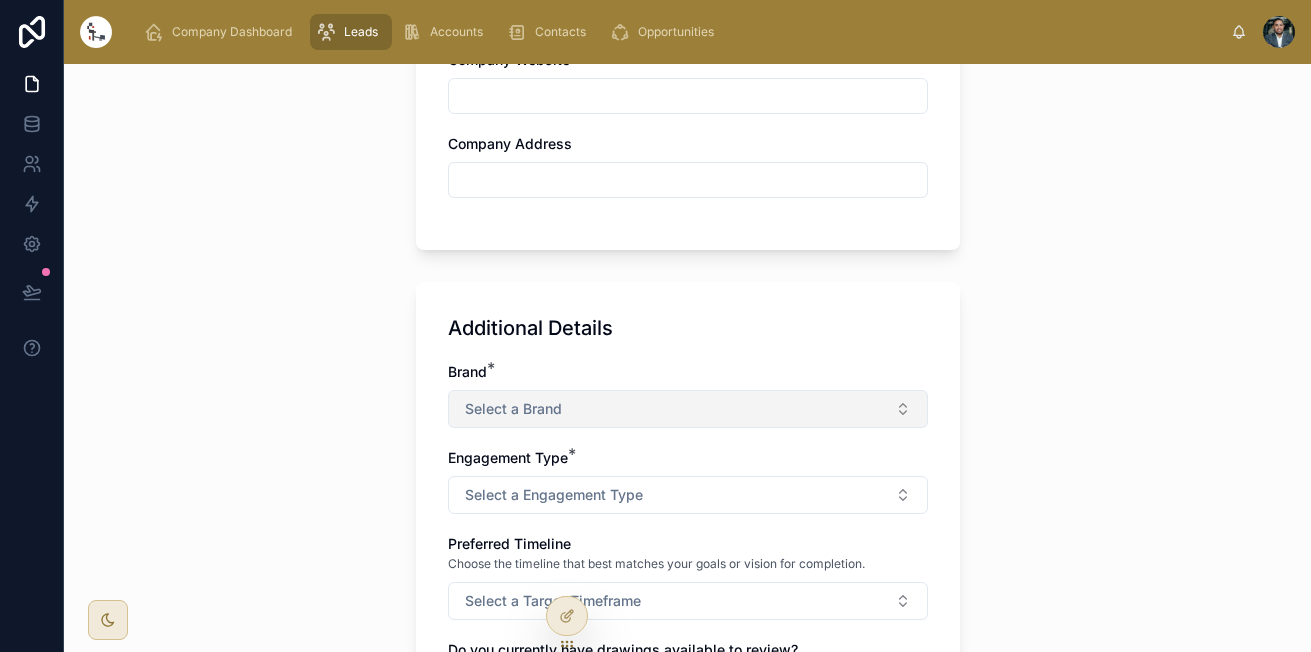 type on "**********" 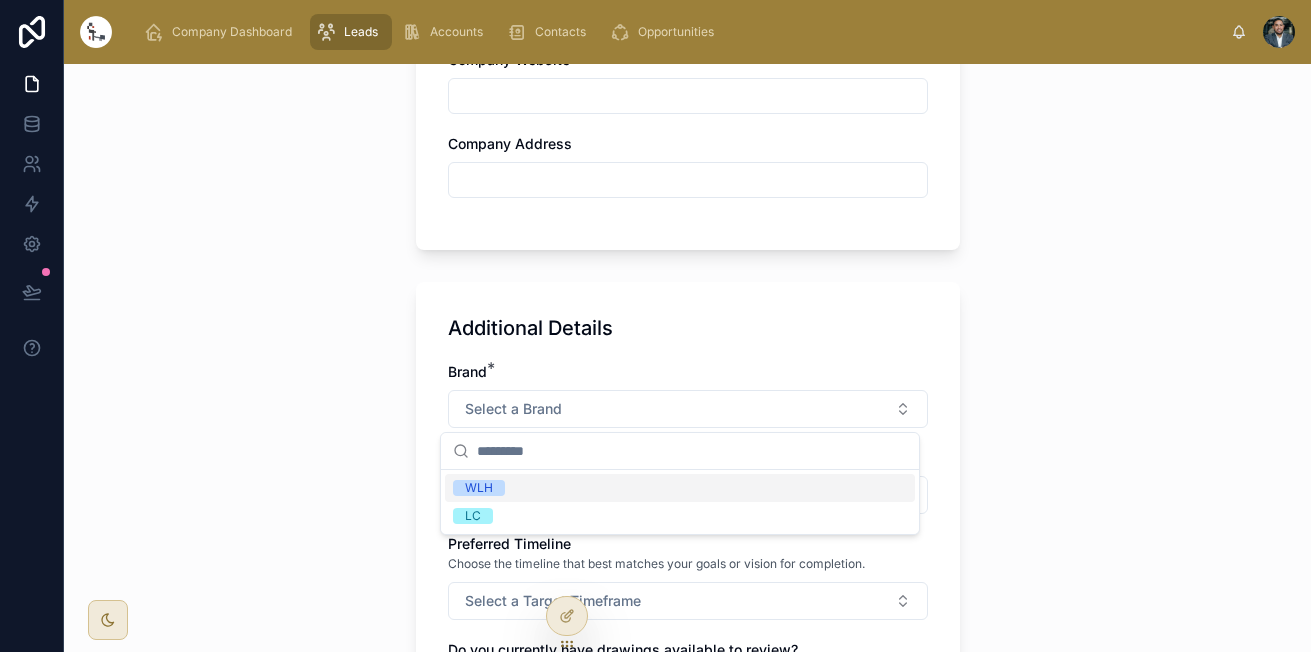 click on "WLH" at bounding box center [680, 488] 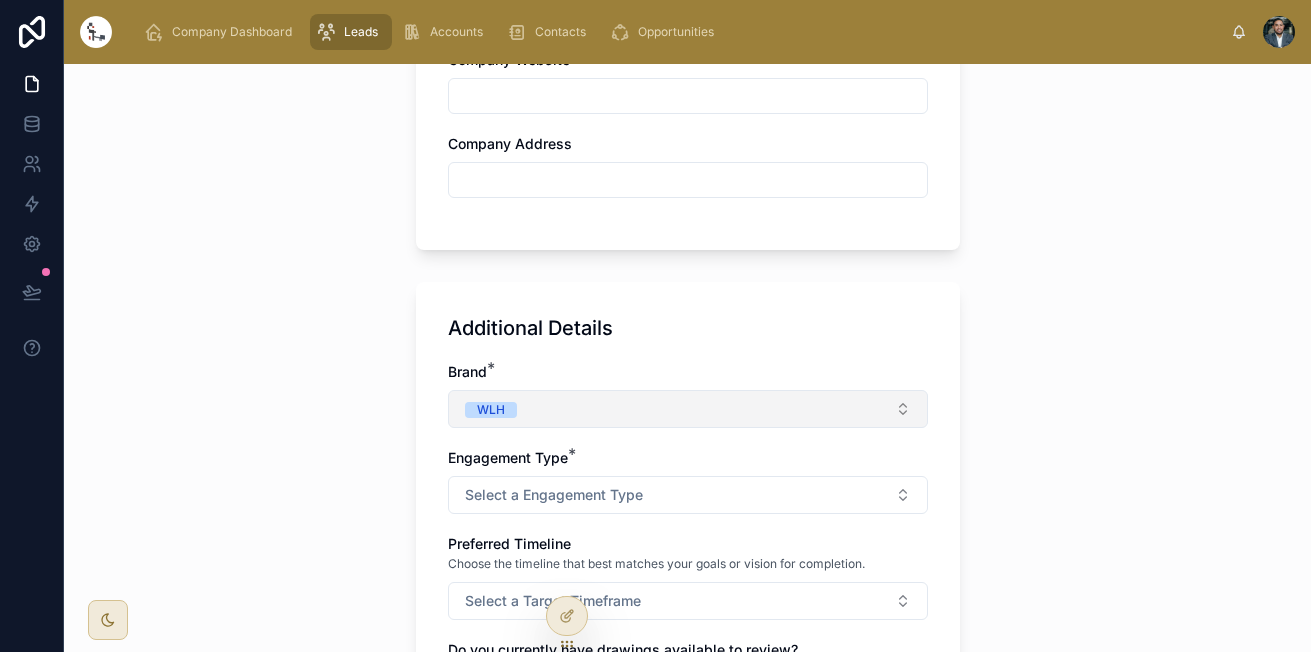 click on "WLH" at bounding box center (688, 409) 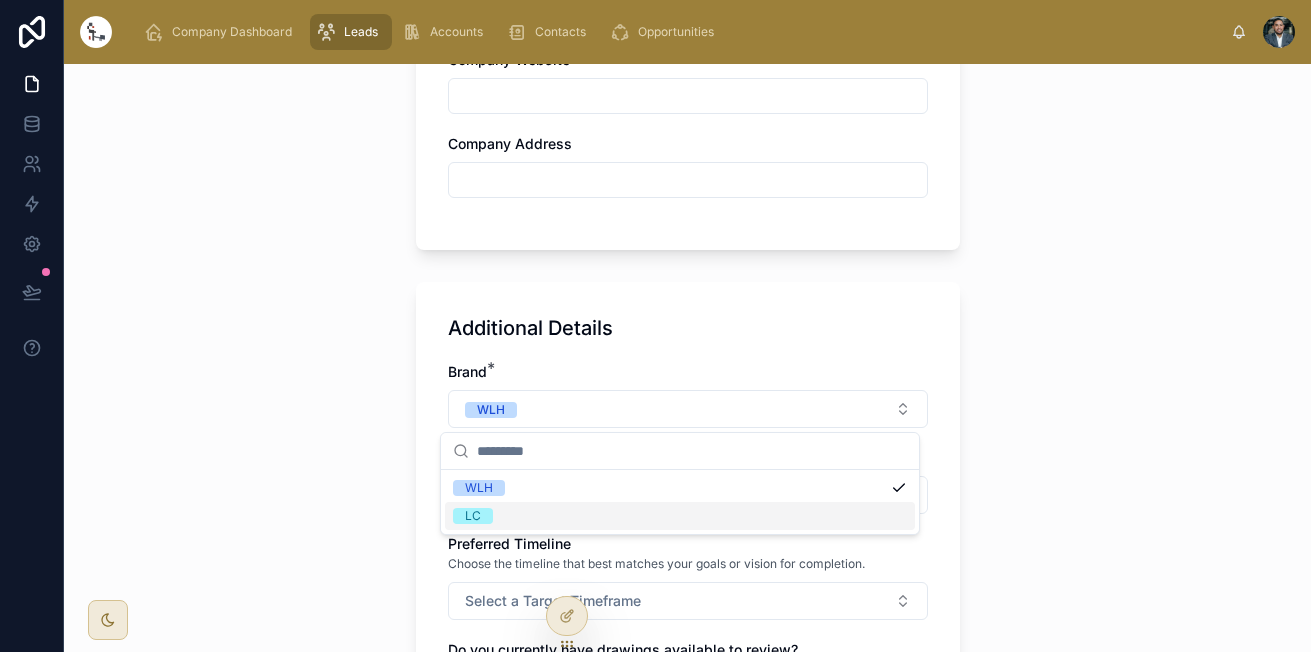 click on "LC" at bounding box center [680, 516] 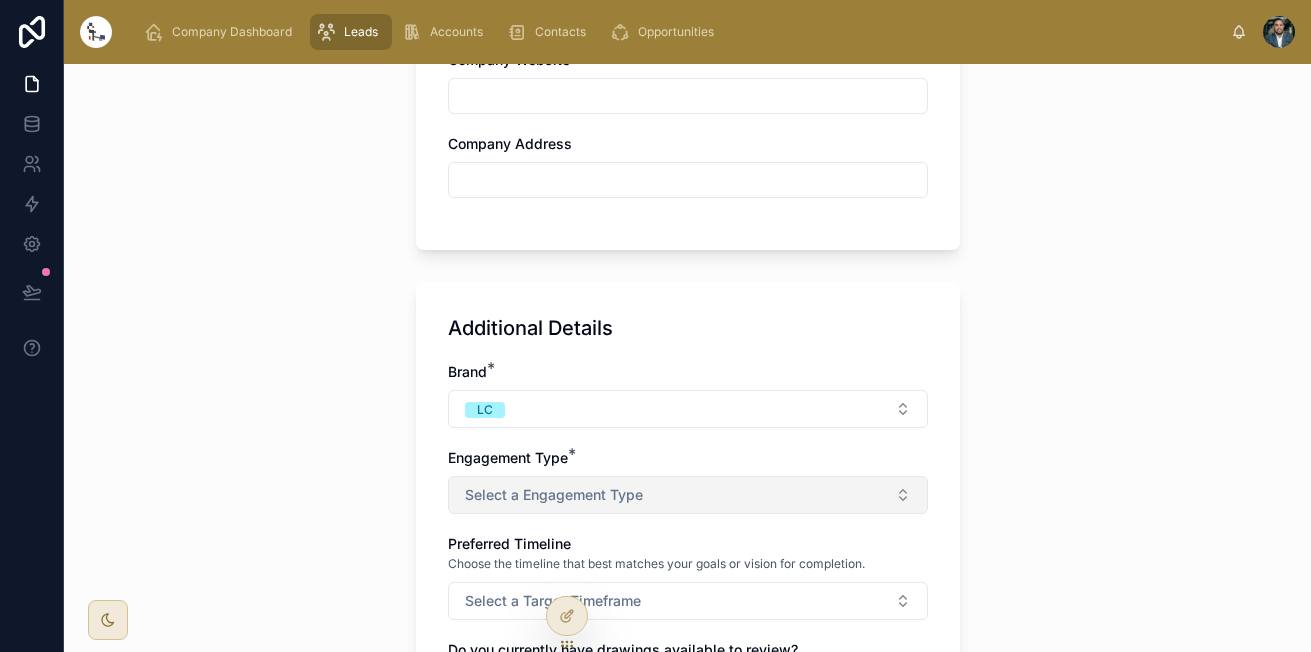 click on "Select a Engagement Type" at bounding box center (554, 495) 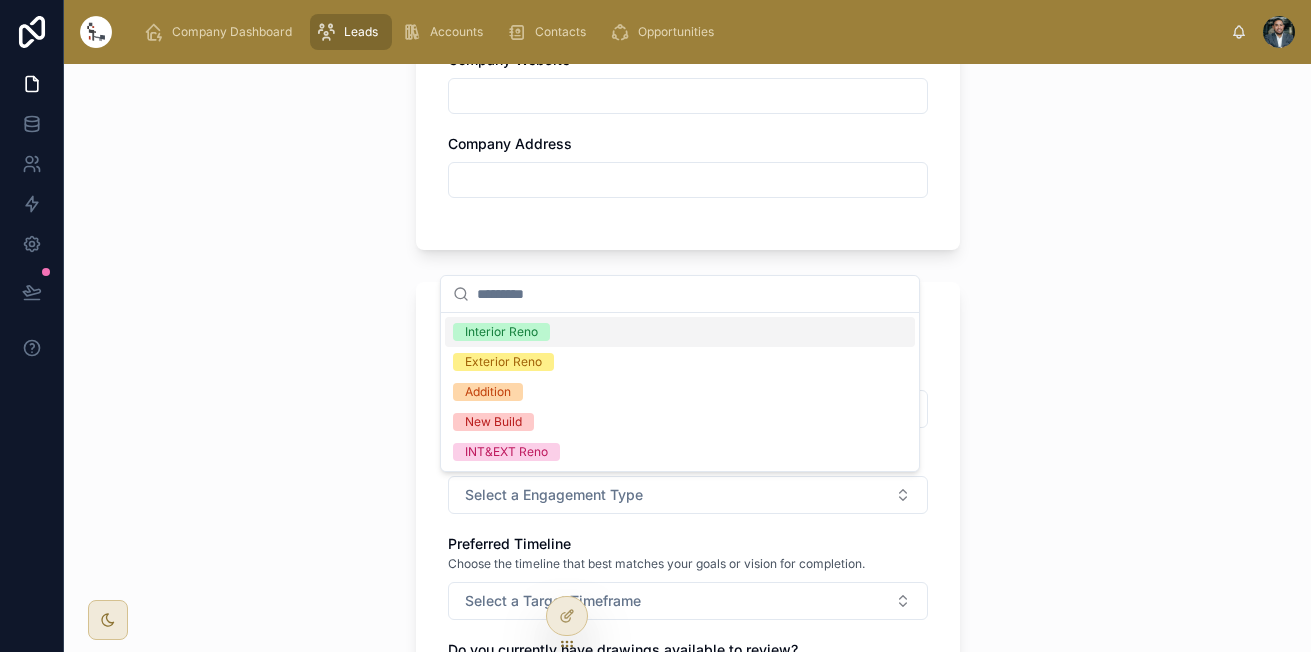 click on "Interior Reno" at bounding box center [680, 332] 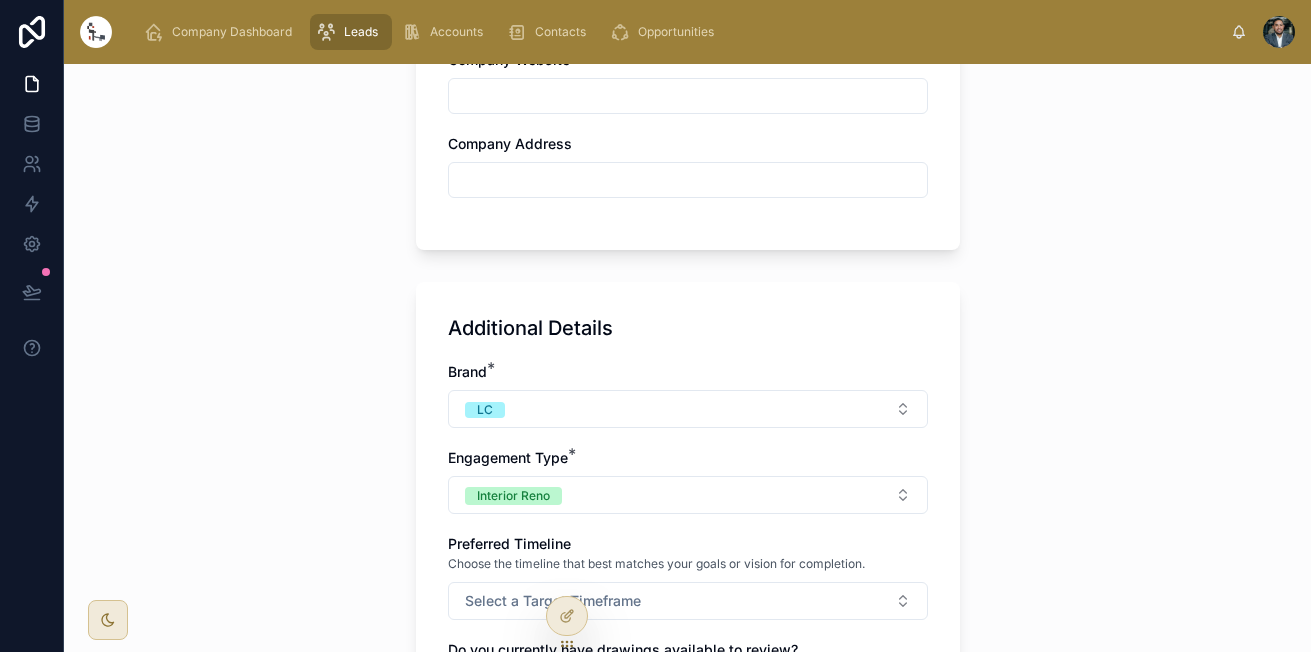 click on "Brand * LC Engagement Type * Interior Reno Preferred Timeline Choose the timeline that best matches your goals or vision for completion. Select a Target Timeframe Do you currently have drawings available to review? Select a Do you currently have drawings available to review? Budget Range * Select a Budget Range How did you hear about us? Select a How did you hear about us? Who is Referral?" at bounding box center (688, 672) 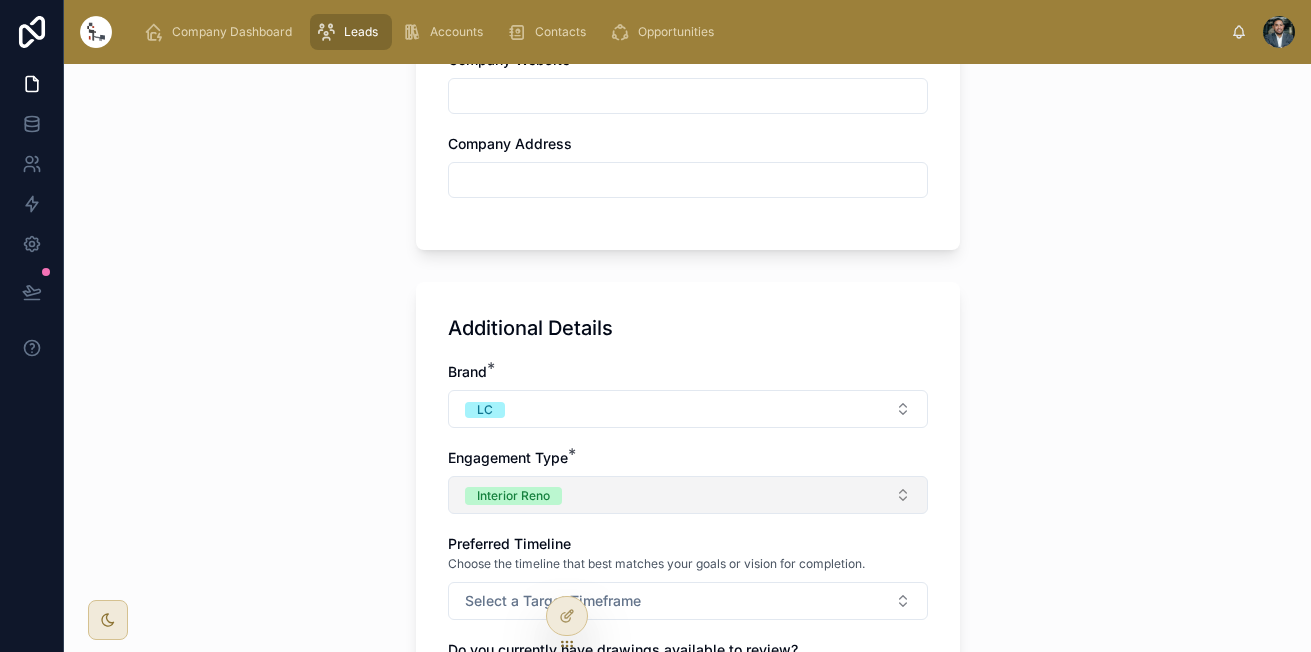 click on "Brand * LC Engagement Type * Interior Reno Preferred Timeline Choose the timeline that best matches your goals or vision for completion. Select a Target Timeframe Do you currently have drawings available to review? Select a Do you currently have drawings available to review? Budget Range * Select a Budget Range How did you hear about us? Select a How did you hear about us? Who is Referral?" at bounding box center [688, 672] 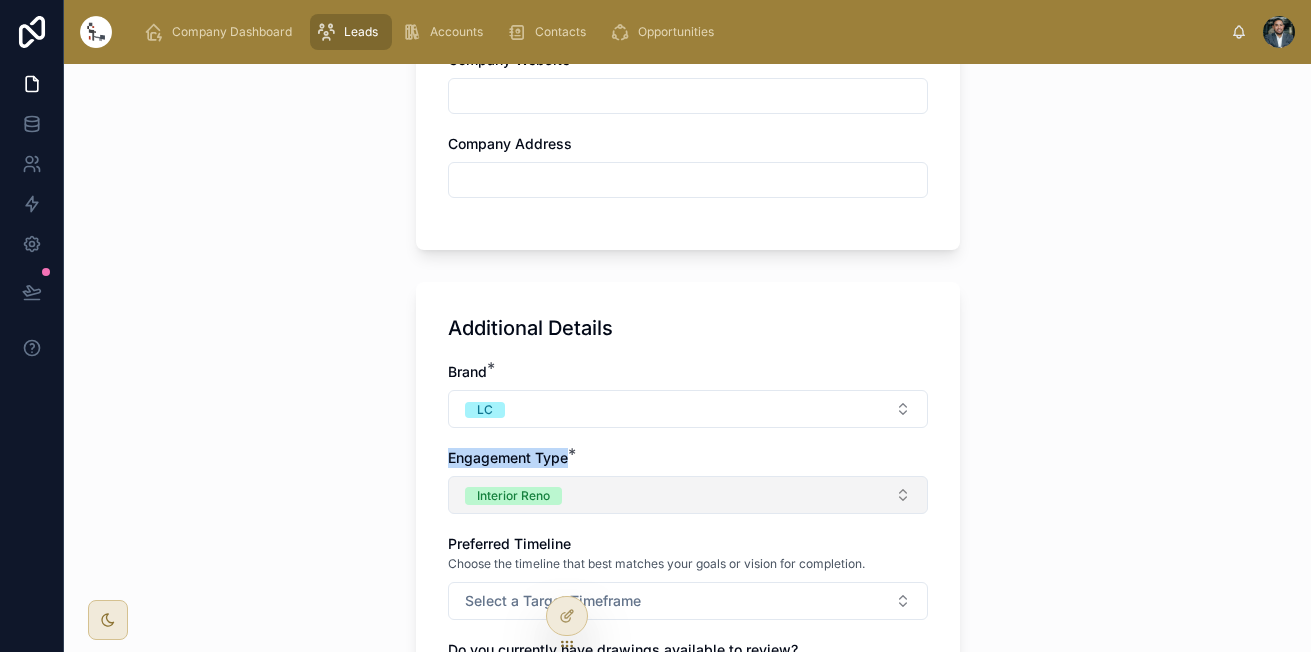 drag, startPoint x: 649, startPoint y: 479, endPoint x: 642, endPoint y: 498, distance: 20.248457 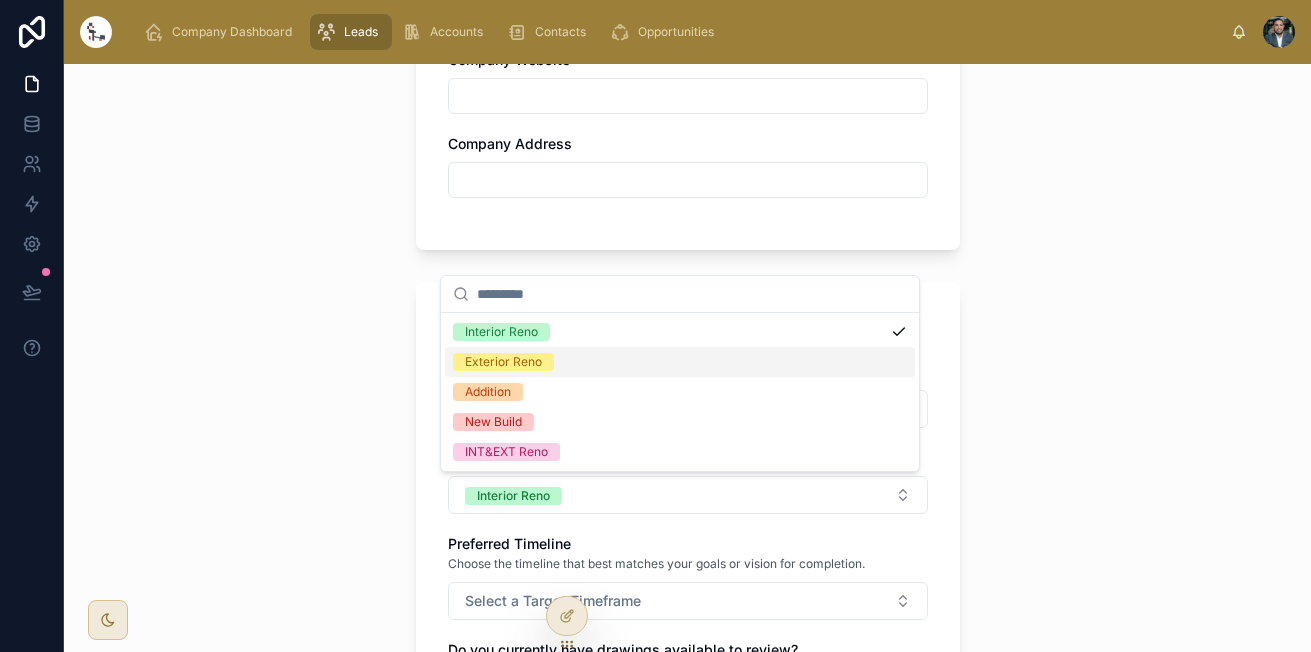 click on "Exterior Reno" at bounding box center [680, 362] 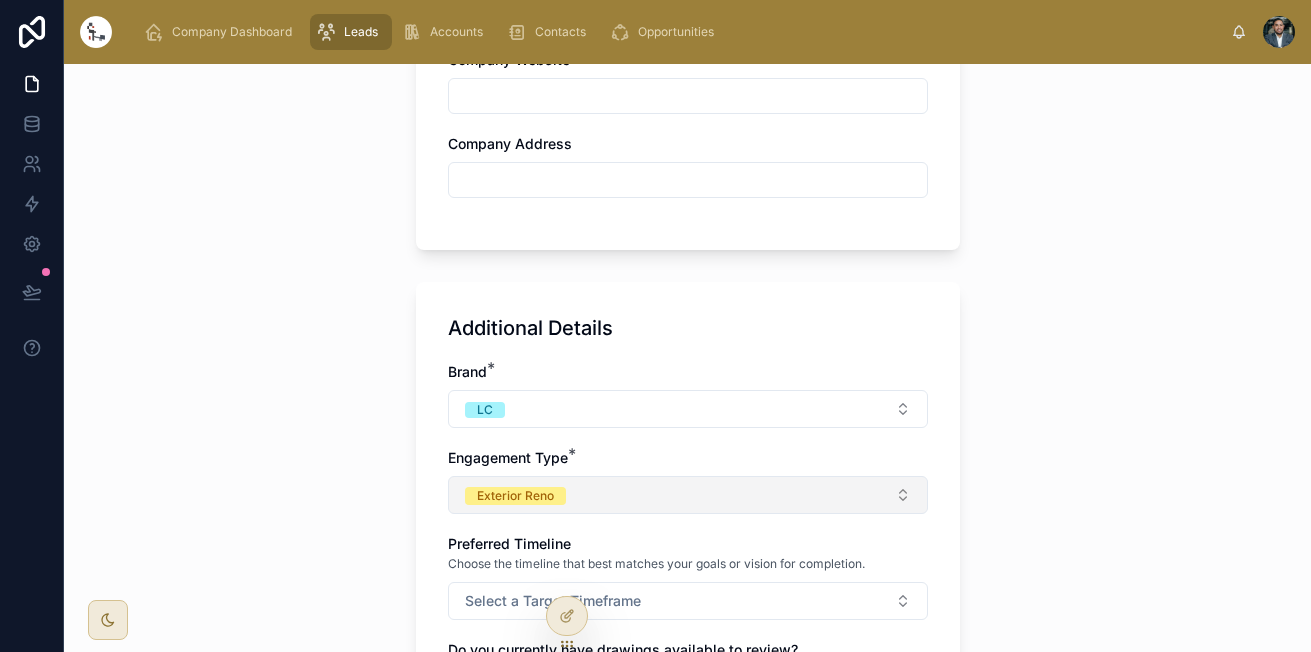 click on "Exterior Reno" at bounding box center (688, 495) 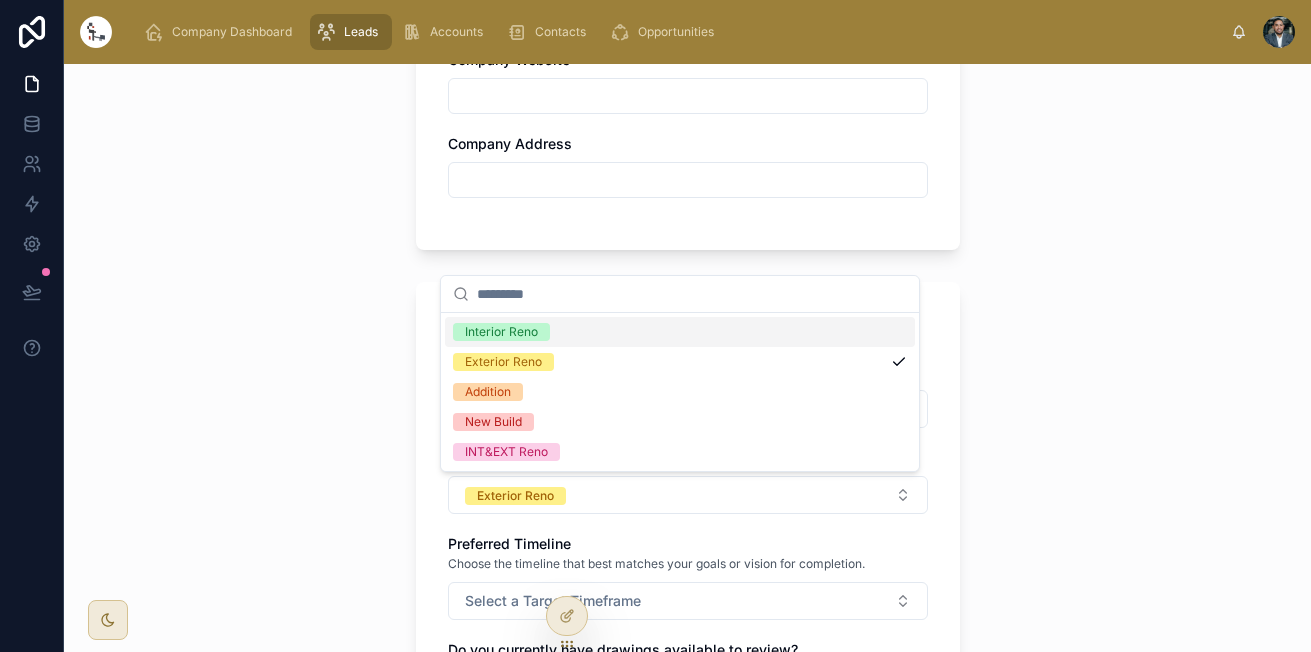 click on "Interior Reno" at bounding box center [680, 332] 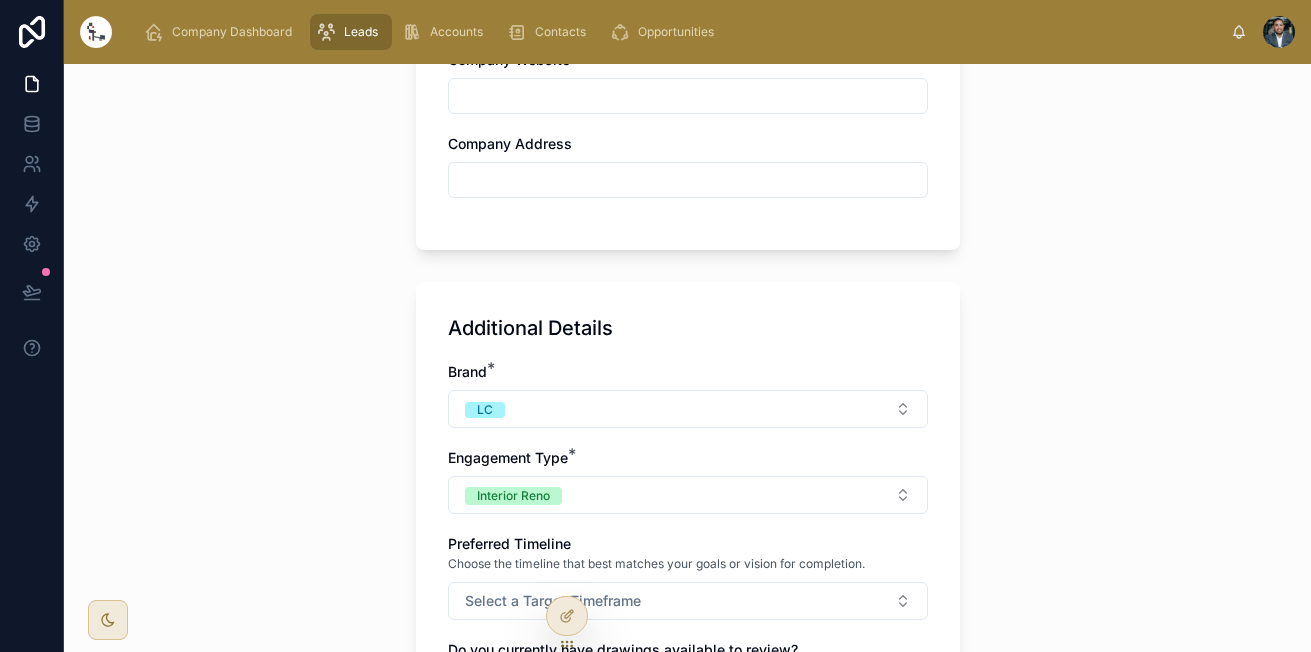 click on "Brand * LC Engagement Type * Interior Reno Preferred Timeline Choose the timeline that best matches your goals or vision for completion. Select a Target Timeframe Do you currently have drawings available to review? Select a Do you currently have drawings available to review? Budget Range * Select a Budget Range How did you hear about us? Select a How did you hear about us? Who is Referral?" at bounding box center (688, 672) 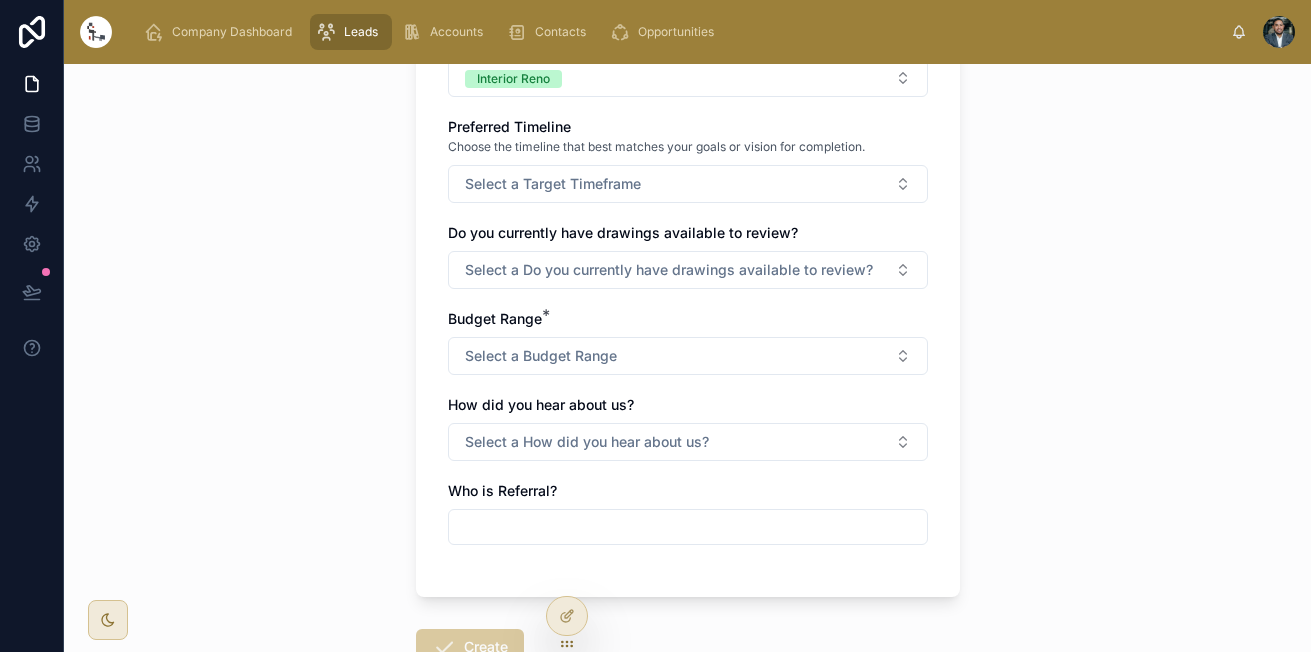 scroll, scrollTop: 1268, scrollLeft: 0, axis: vertical 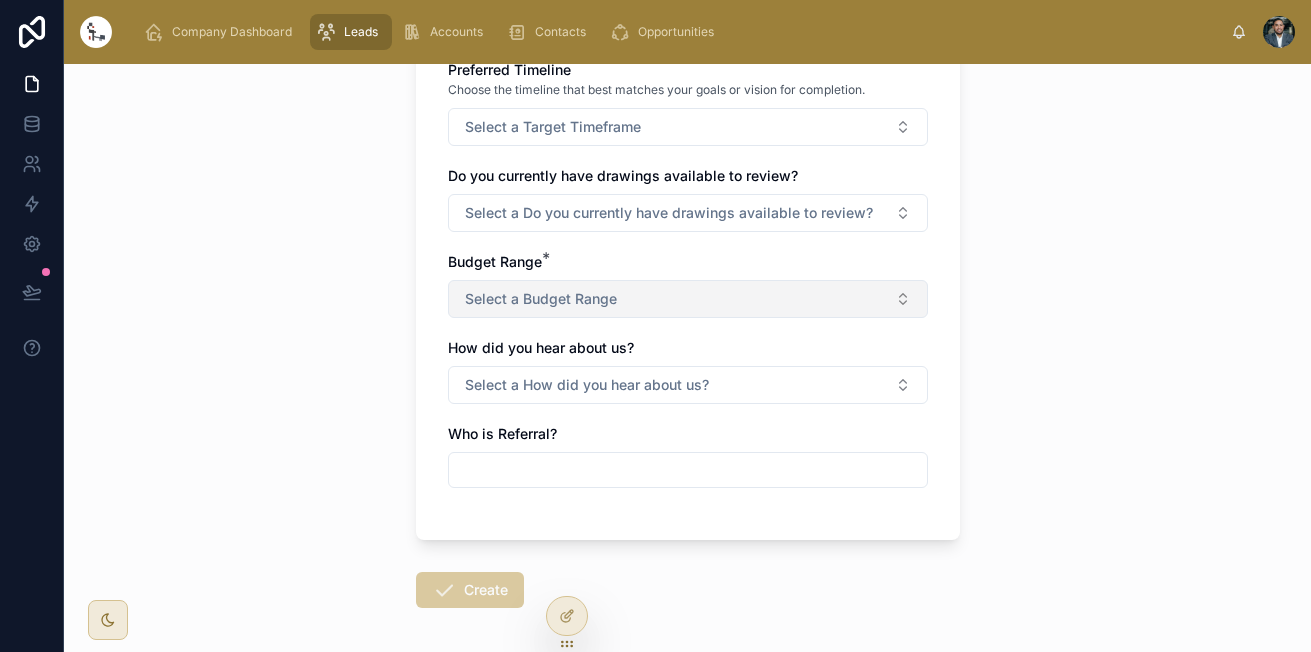click on "Select a Budget Range" at bounding box center [688, 299] 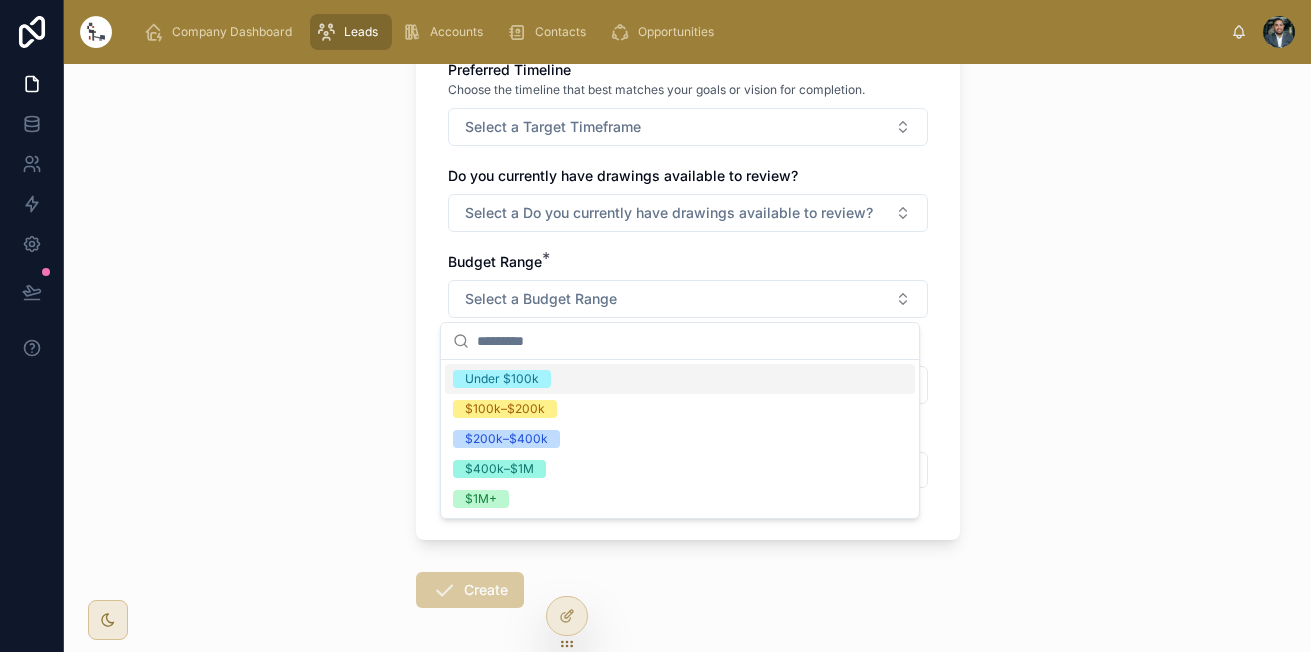 click on "Under $100k" at bounding box center (502, 379) 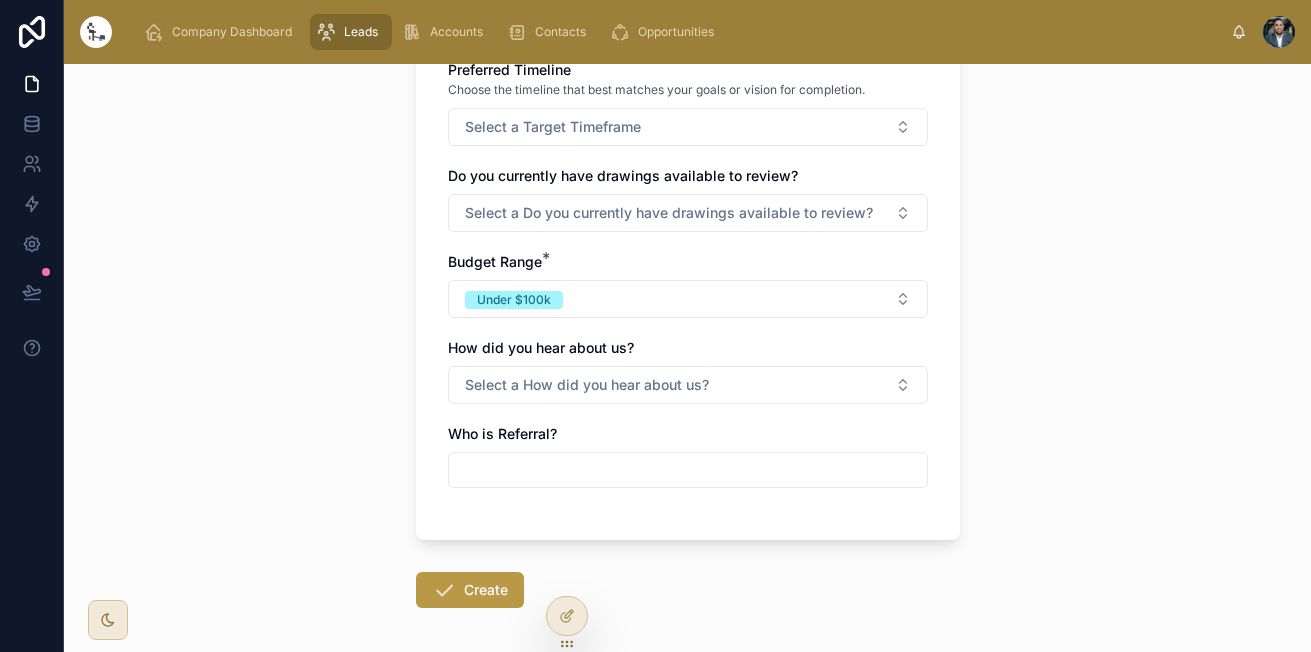 click on "**********" at bounding box center (688, -172) 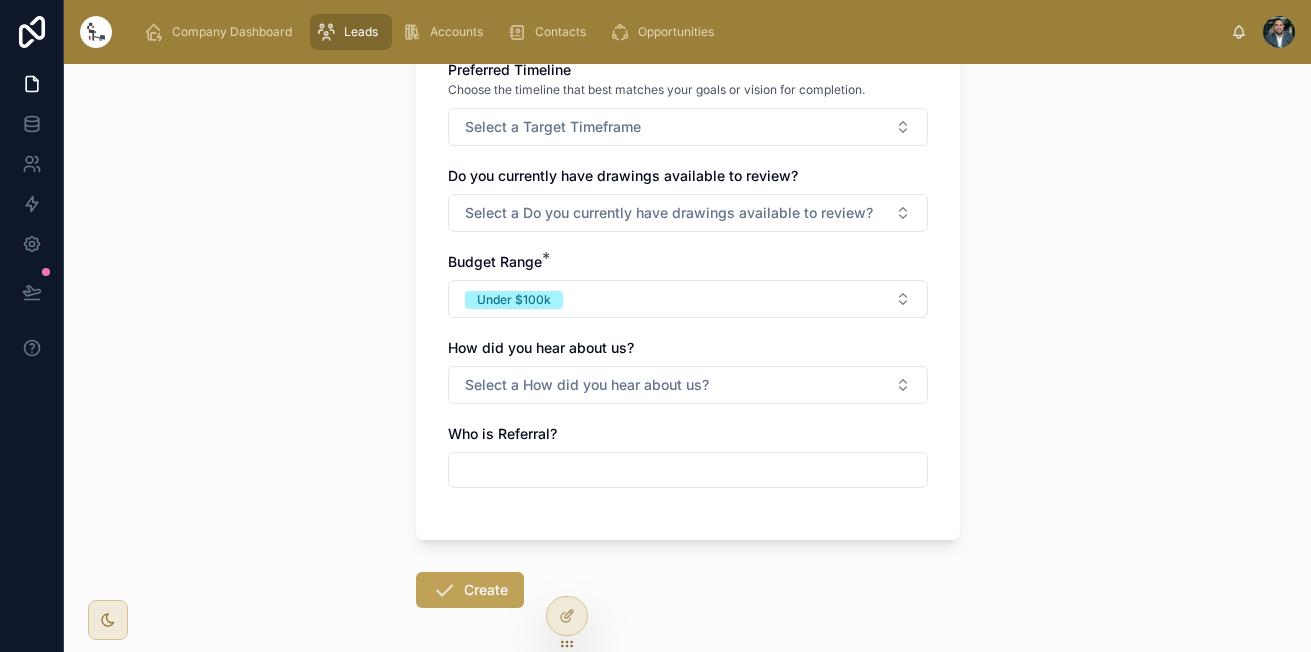 click on "Create" at bounding box center [470, 590] 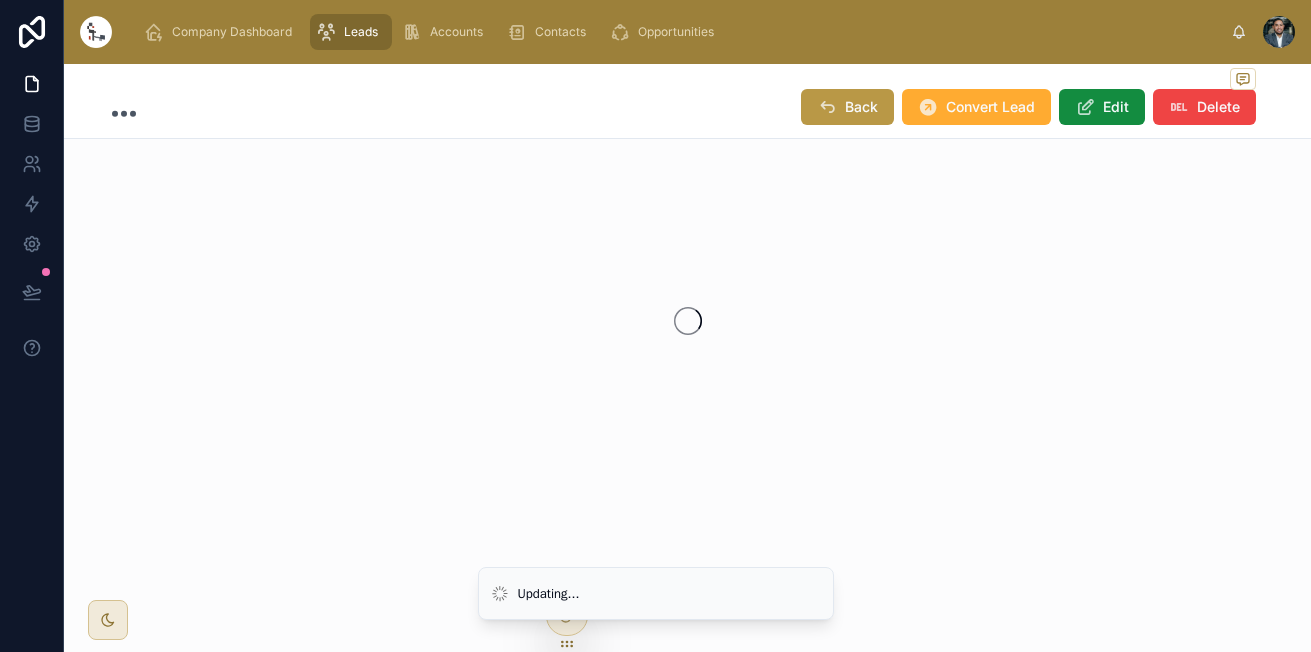 scroll, scrollTop: 0, scrollLeft: 0, axis: both 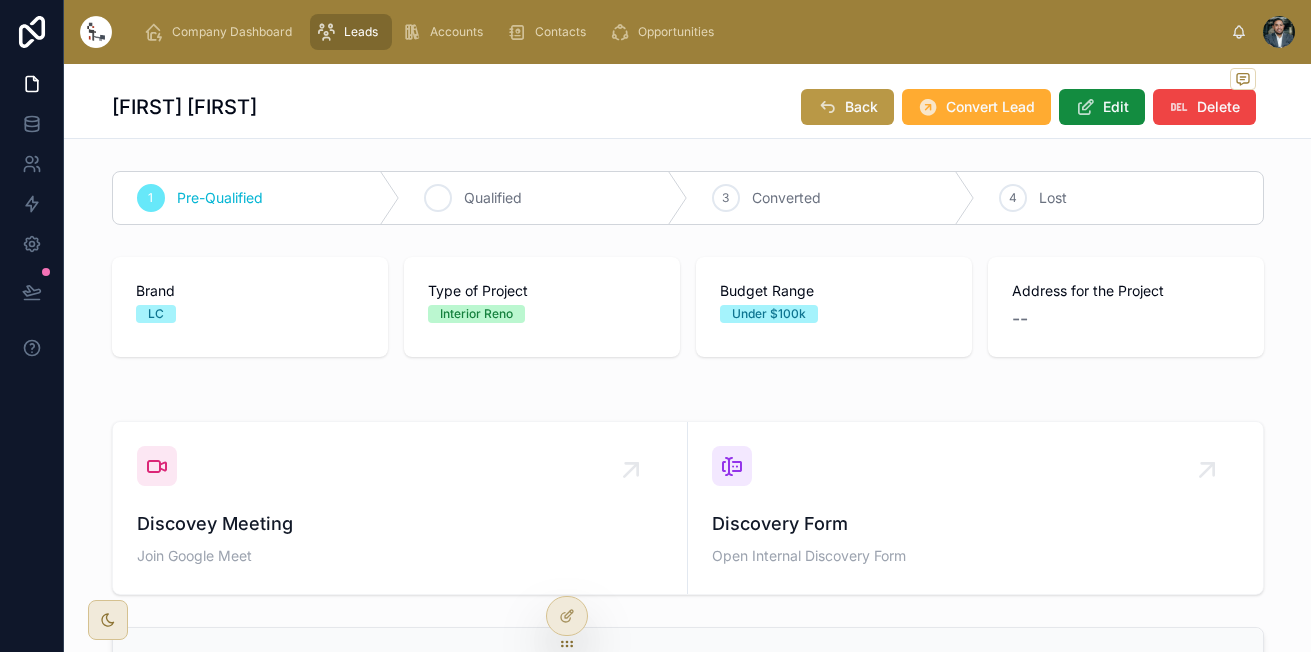 click on "2 Qualified" at bounding box center [544, 198] 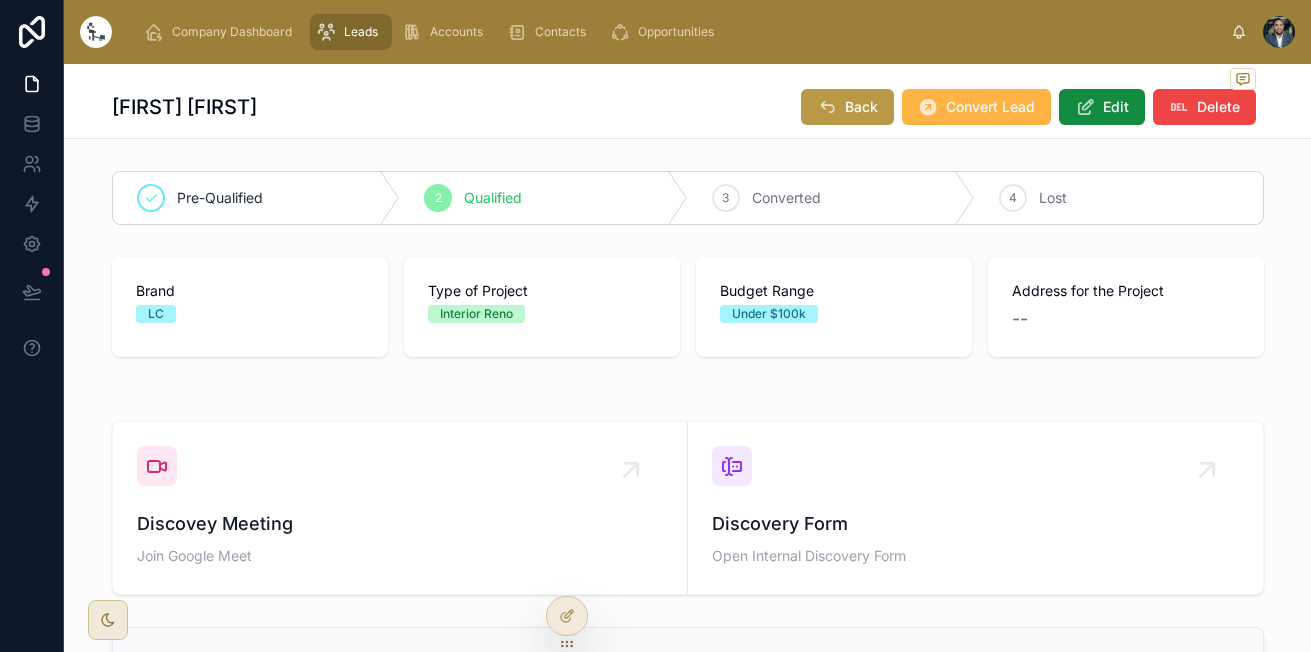 click on "Convert Lead" at bounding box center [976, 107] 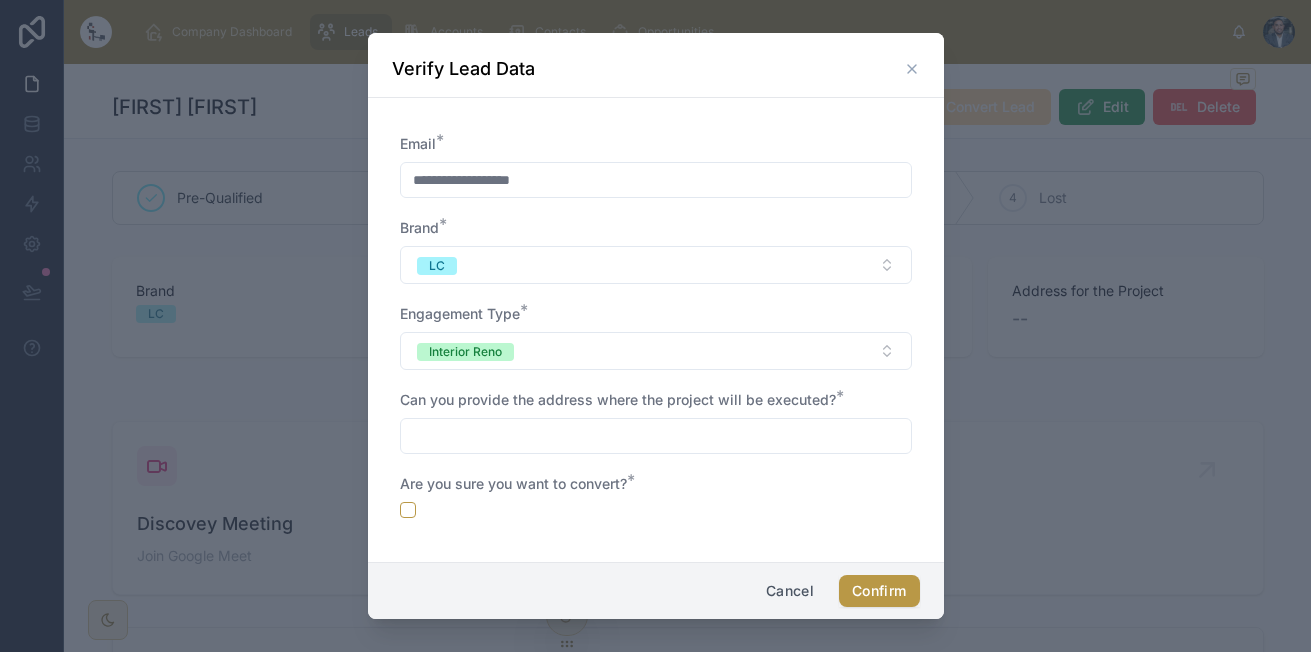 click at bounding box center [656, 436] 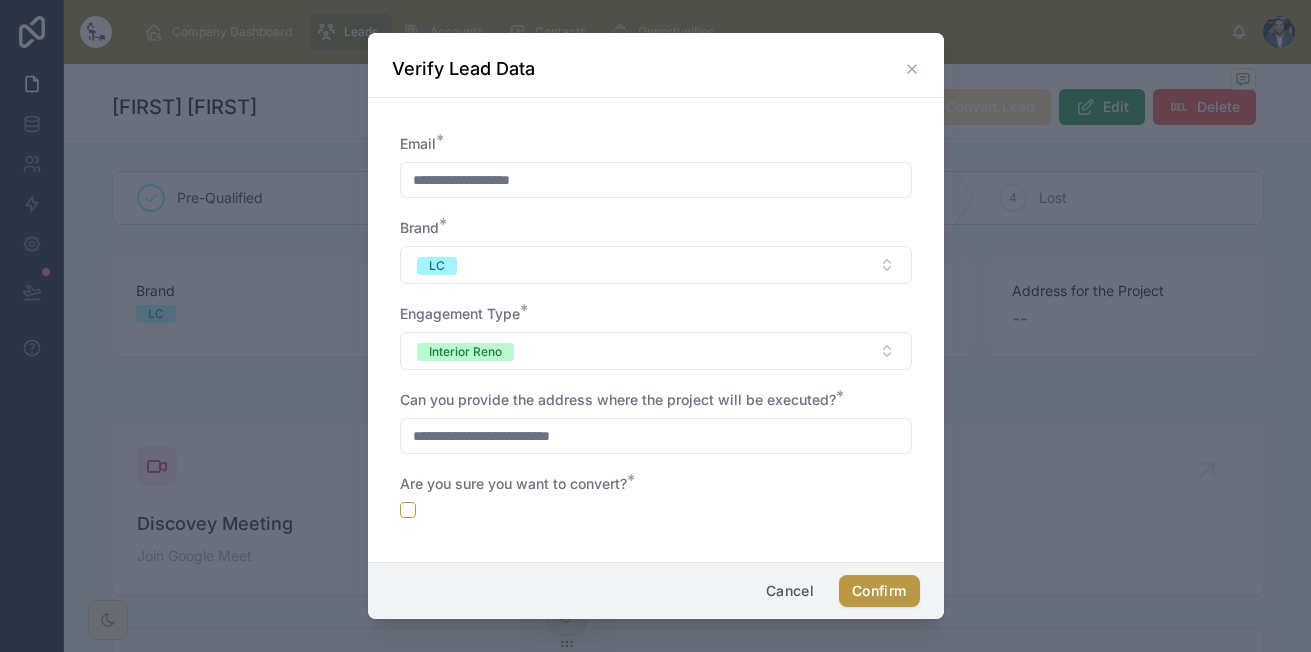 drag, startPoint x: 416, startPoint y: 438, endPoint x: 468, endPoint y: 432, distance: 52.34501 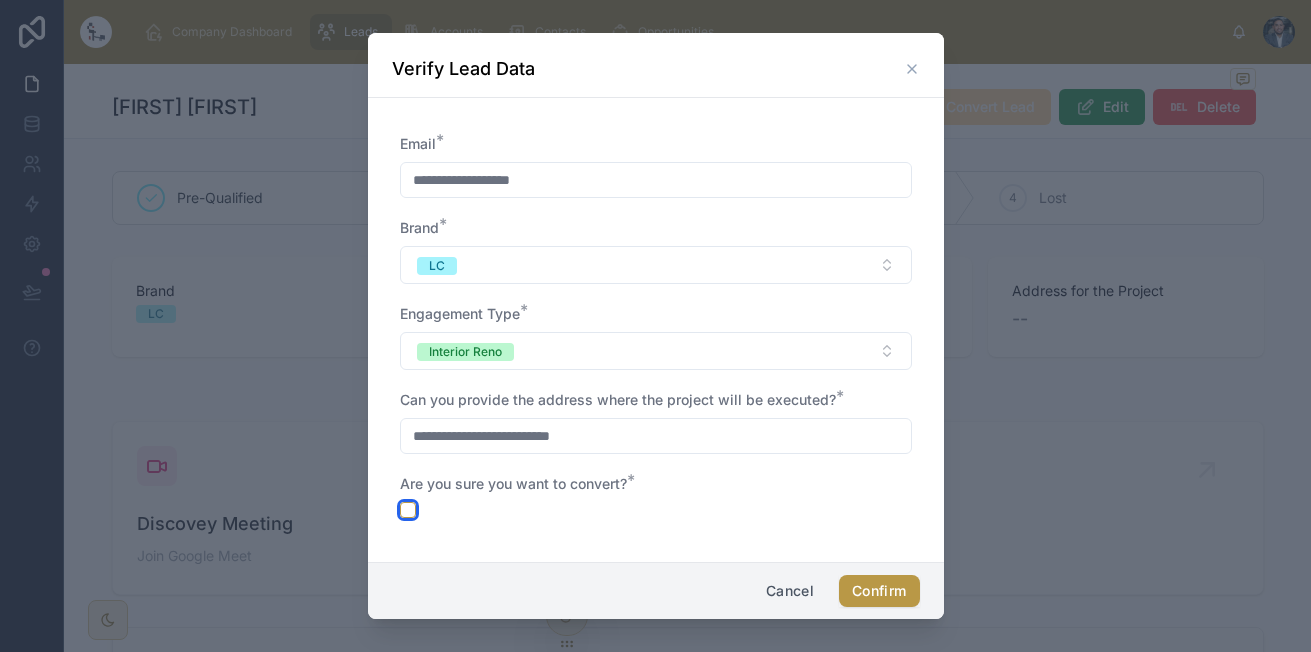 click at bounding box center (408, 510) 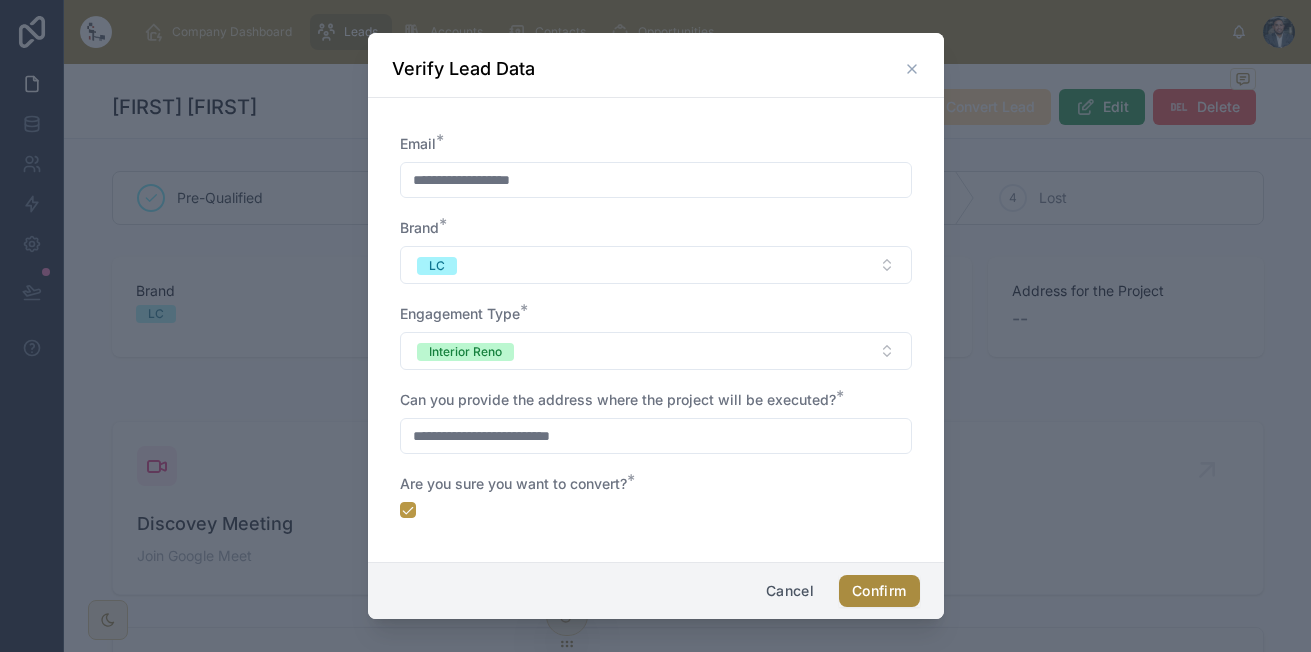 click on "Confirm" at bounding box center (879, 591) 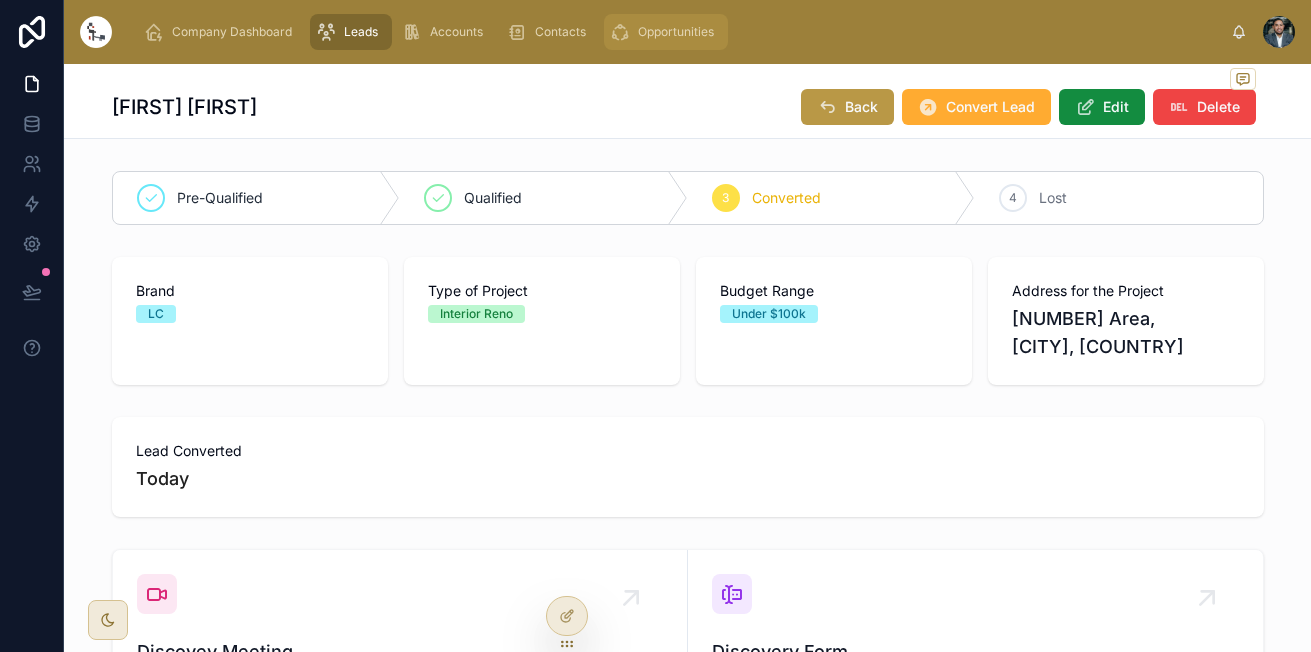 click on "Opportunities" at bounding box center [676, 32] 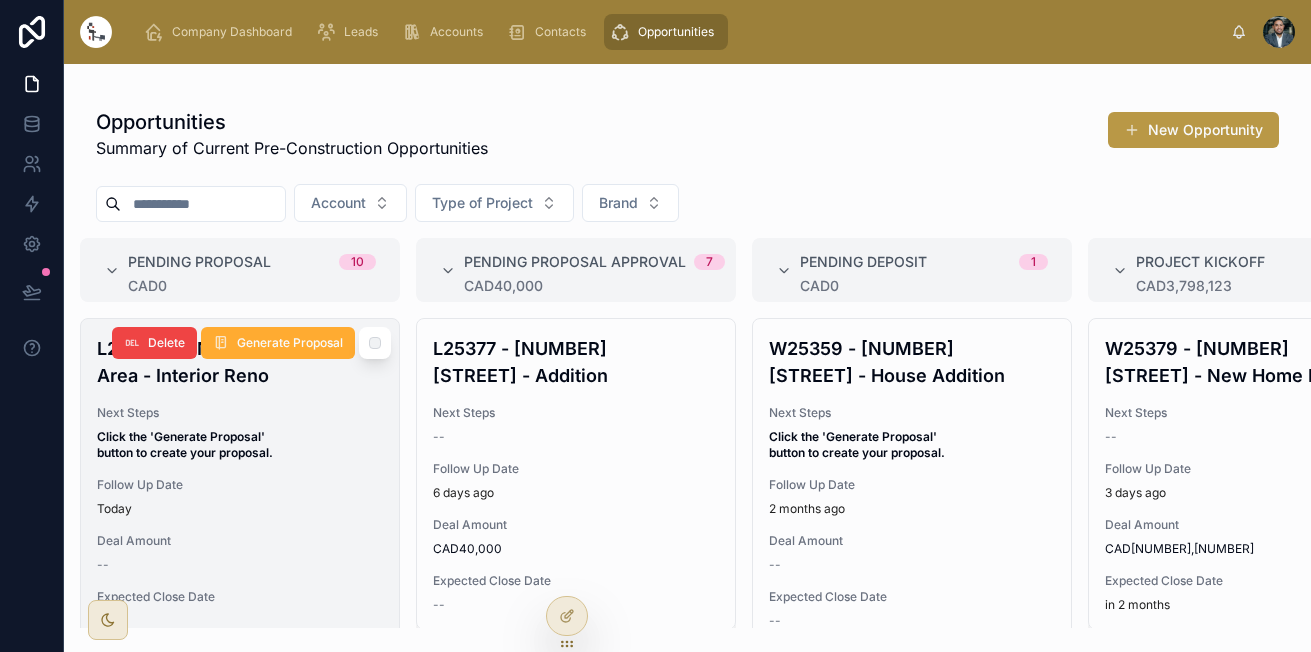 click on "Next Steps Click the 'Generate Proposal' button to create your proposal." at bounding box center (240, 433) 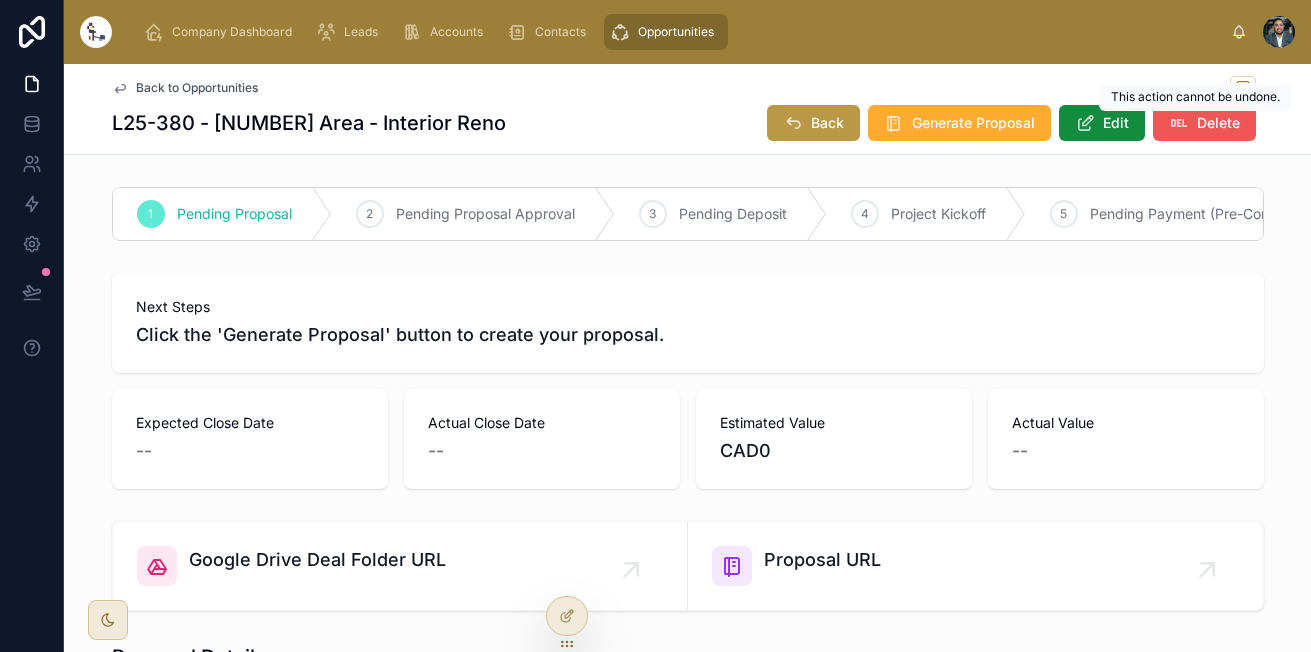 click on "Delete" at bounding box center (1204, 123) 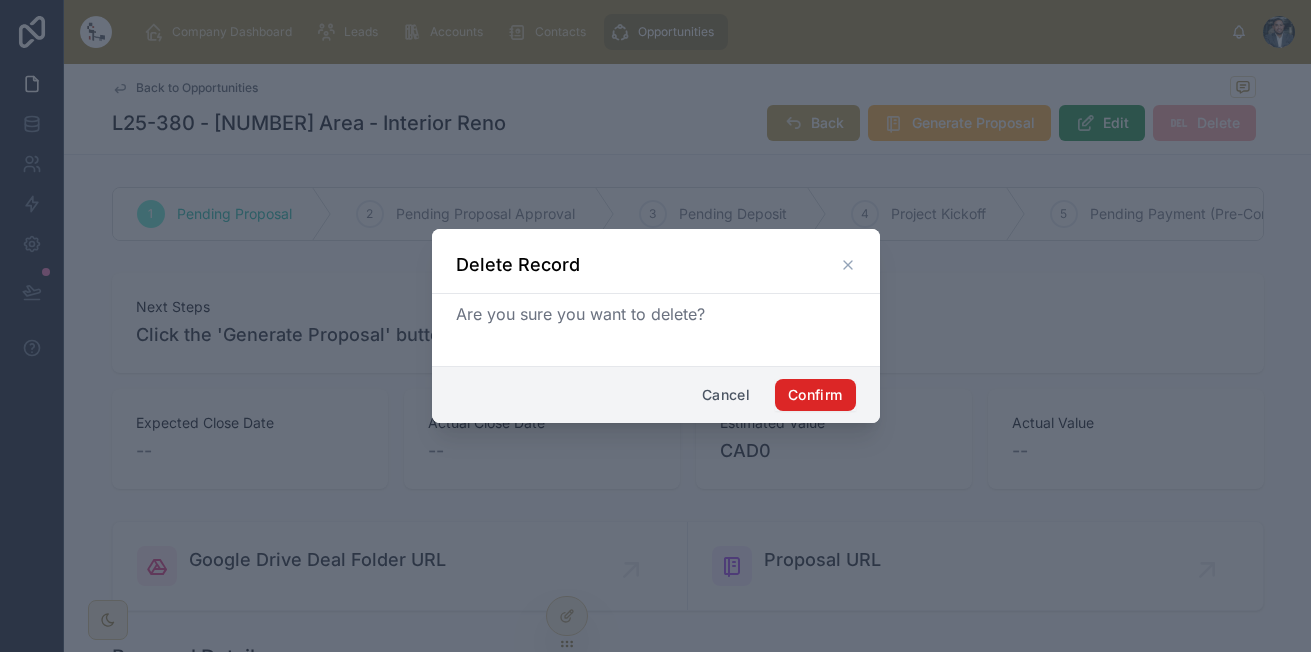 click on "Confirm" at bounding box center [815, 395] 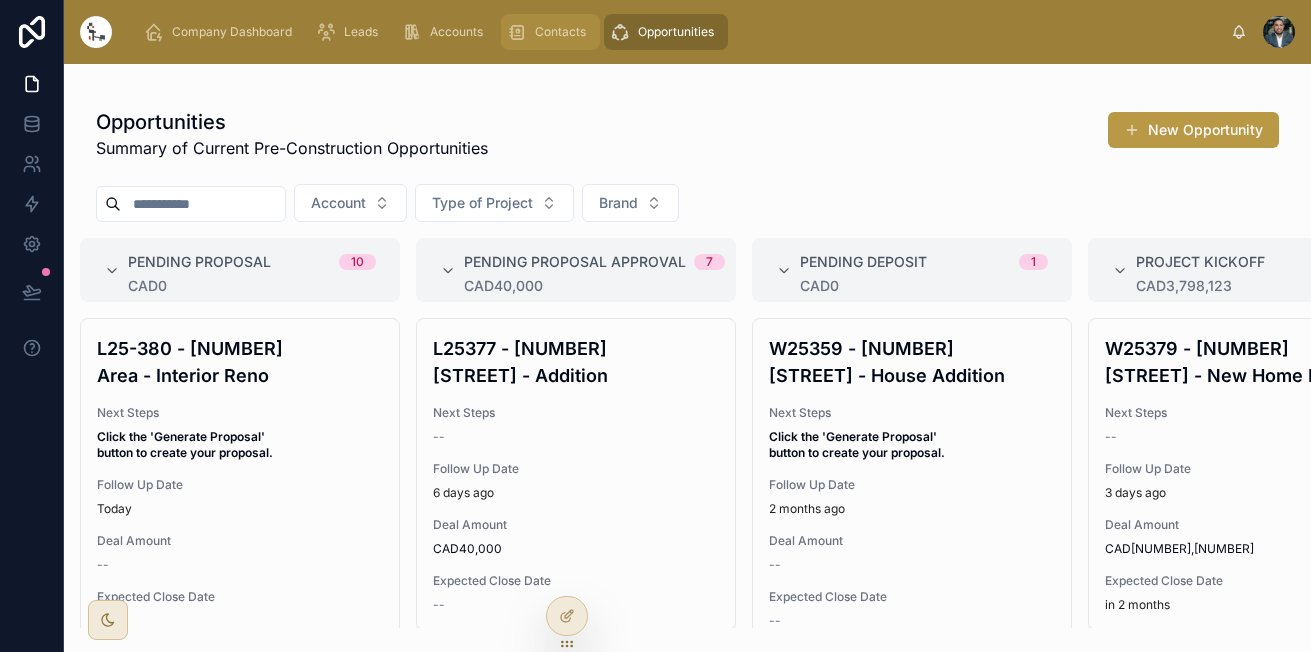 click on "Contacts" at bounding box center [550, 32] 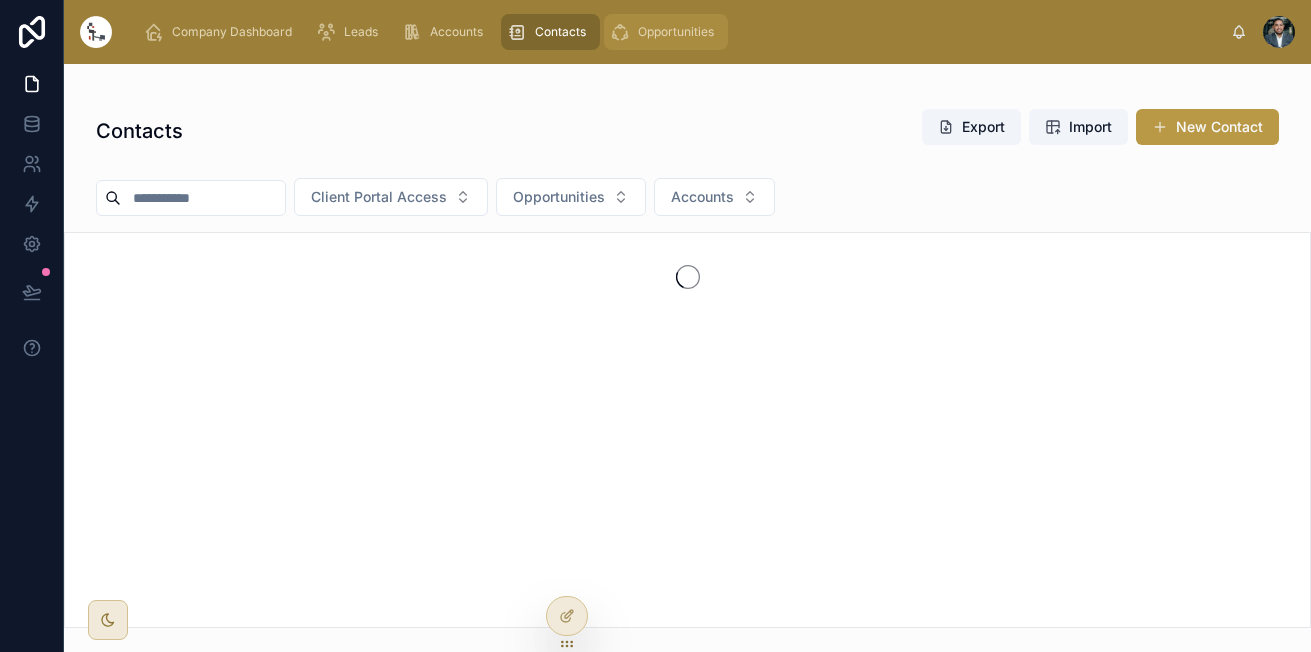 click on "Opportunities" at bounding box center (676, 32) 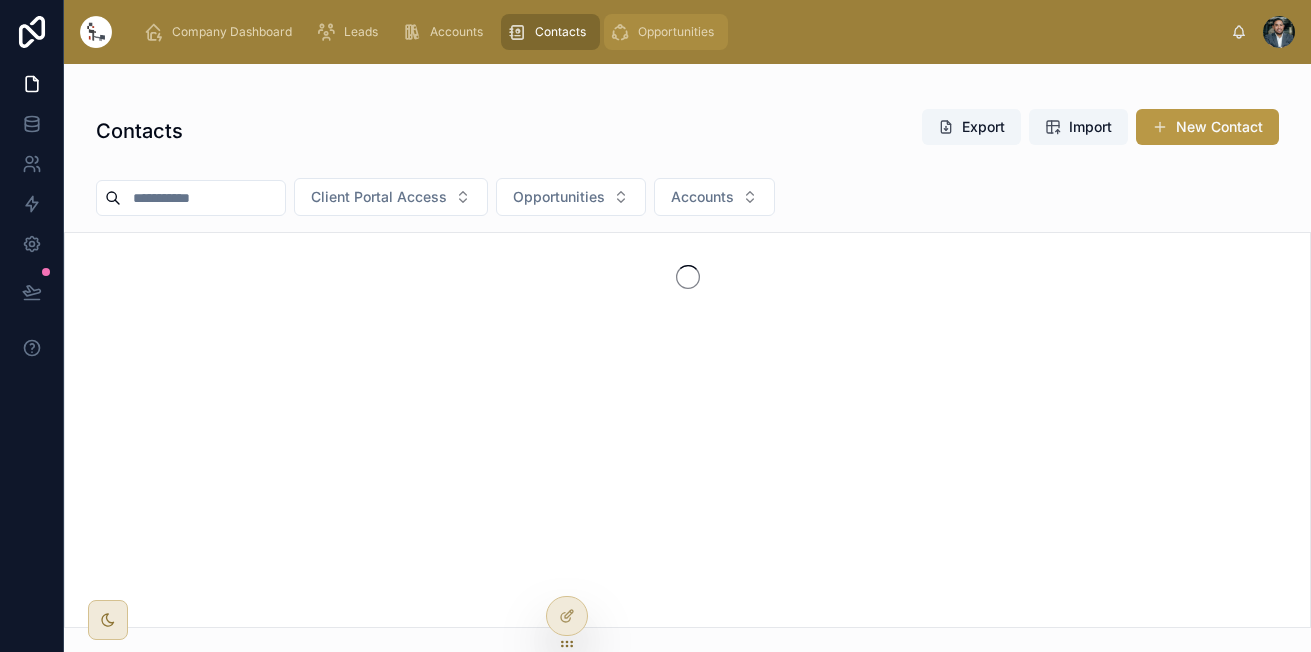 click on "Opportunities" at bounding box center (676, 32) 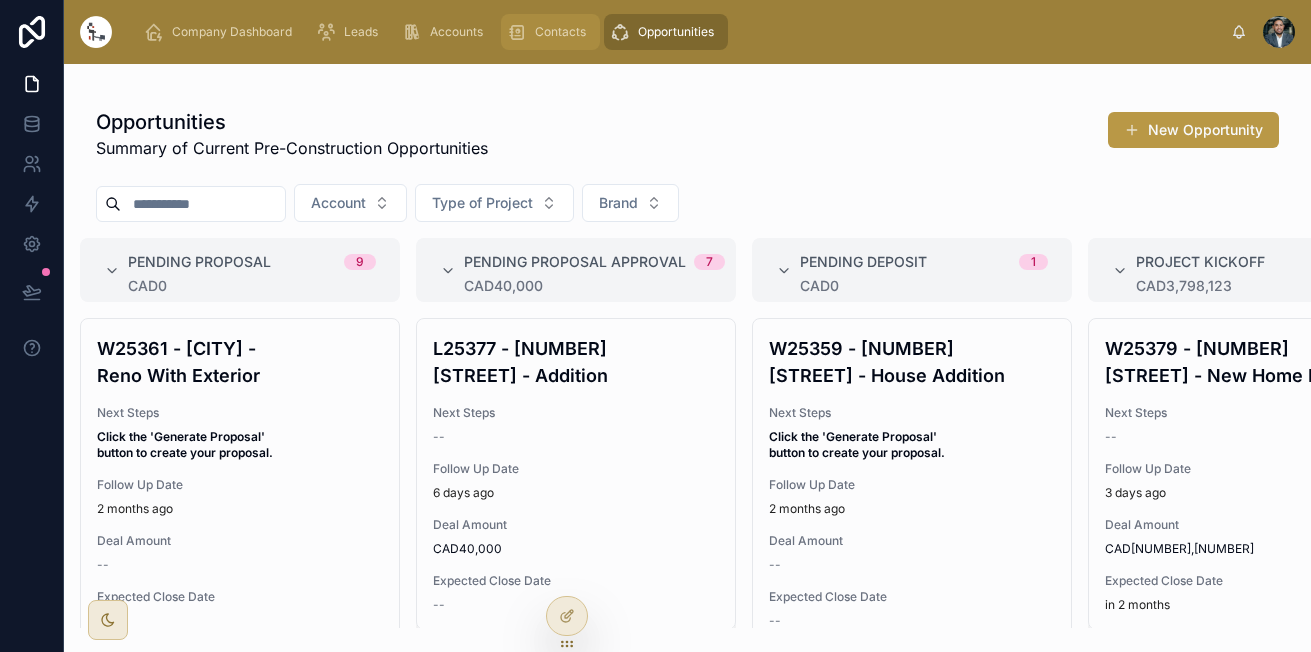 click on "Contacts" at bounding box center (560, 32) 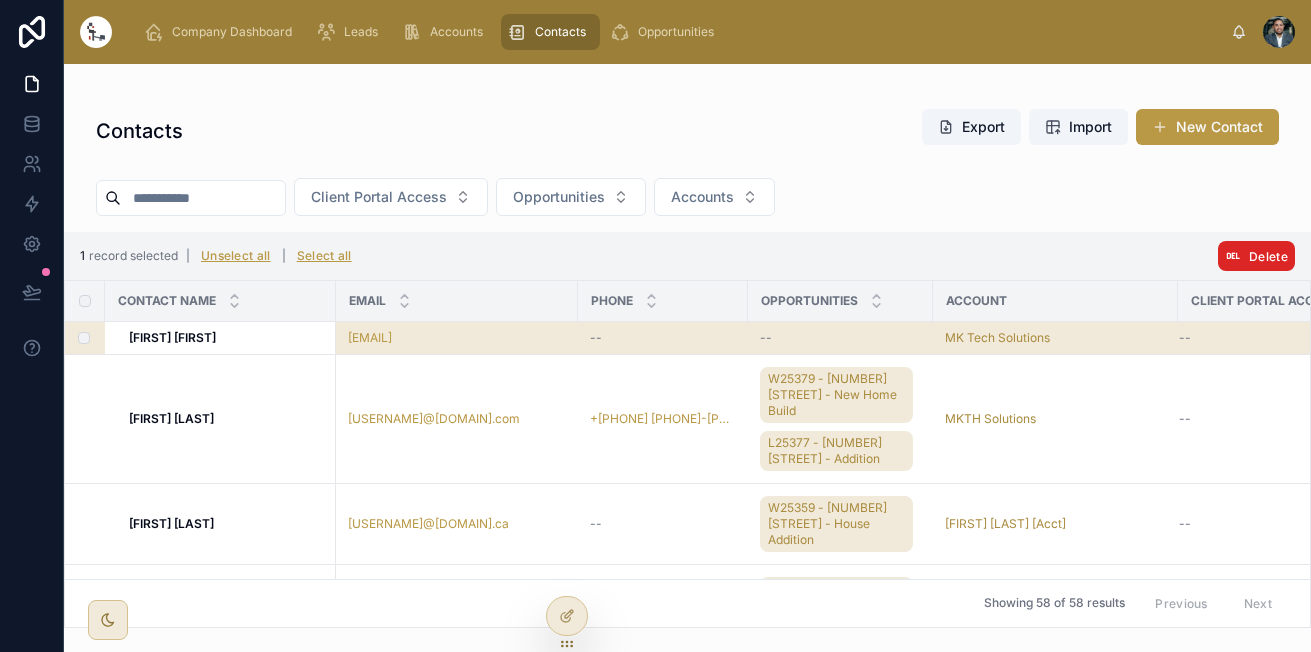 click at bounding box center [1233, 256] 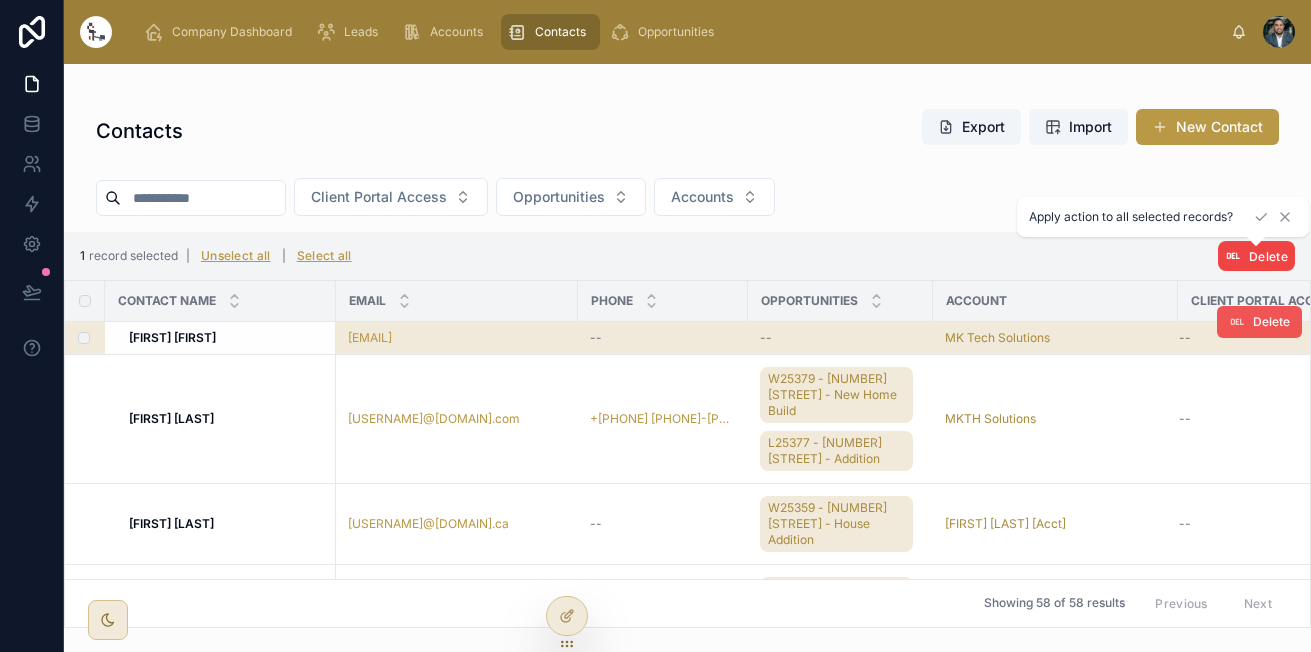 click on "Delete" at bounding box center (1271, 322) 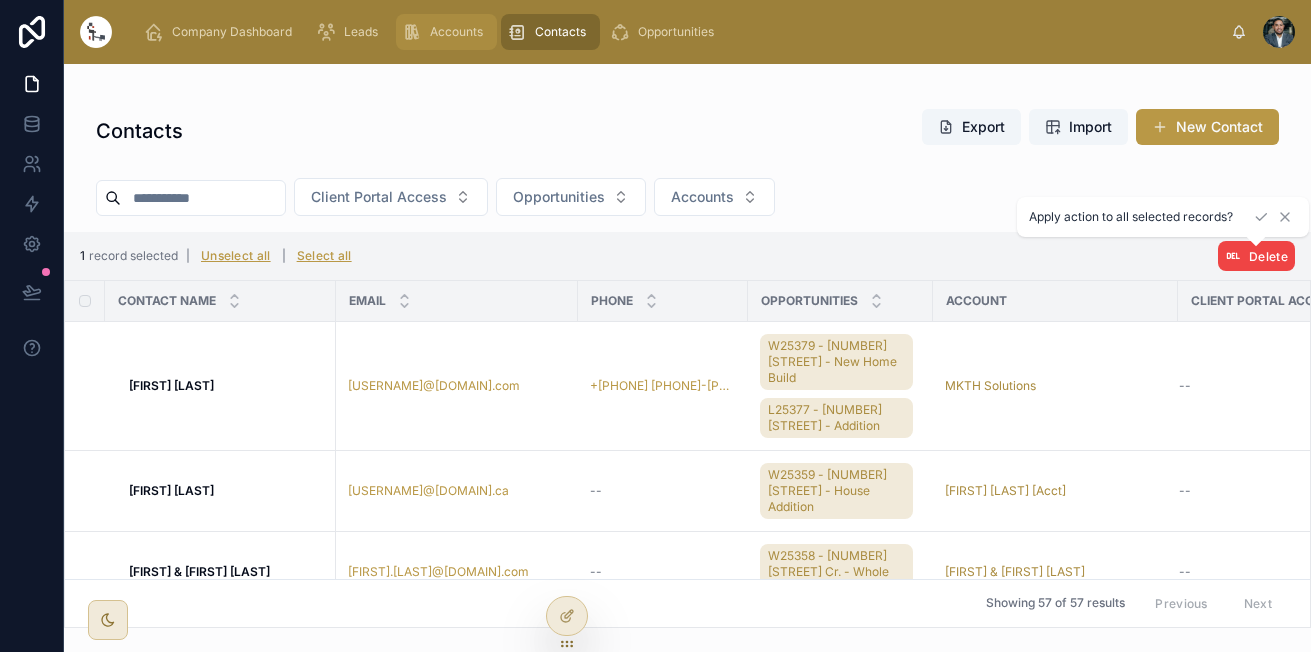 click on "Accounts" at bounding box center (446, 32) 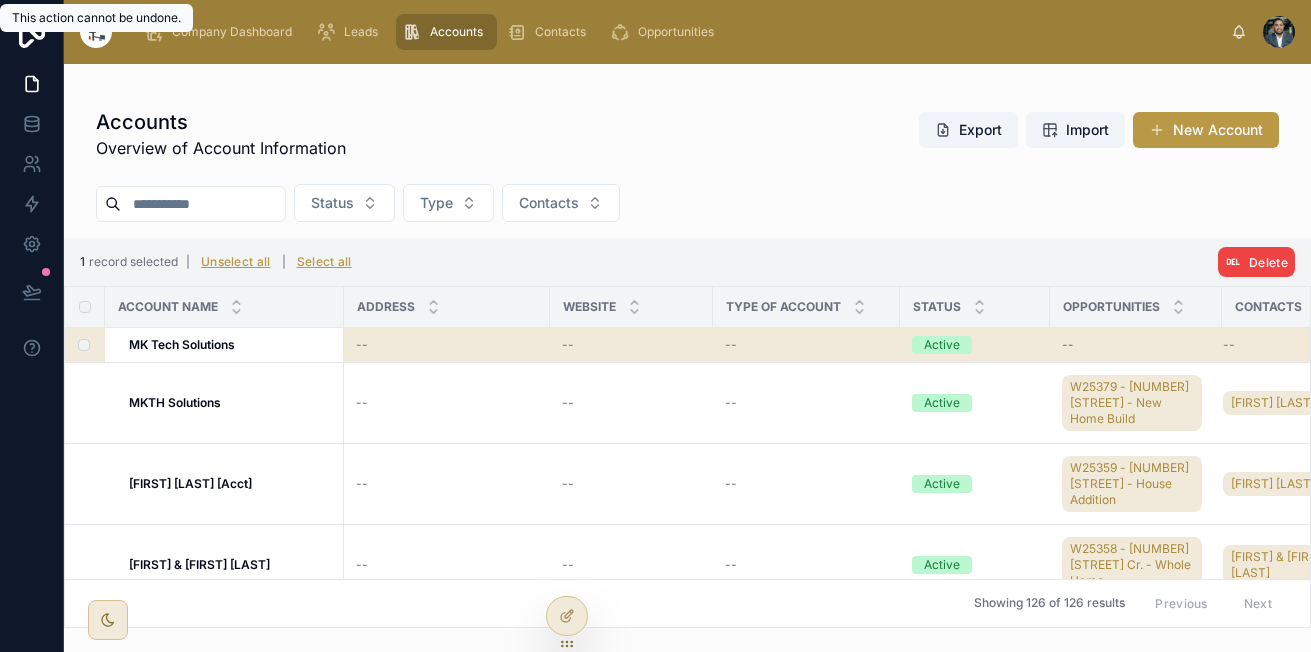 click on "Contacts" at bounding box center [1306, 307] 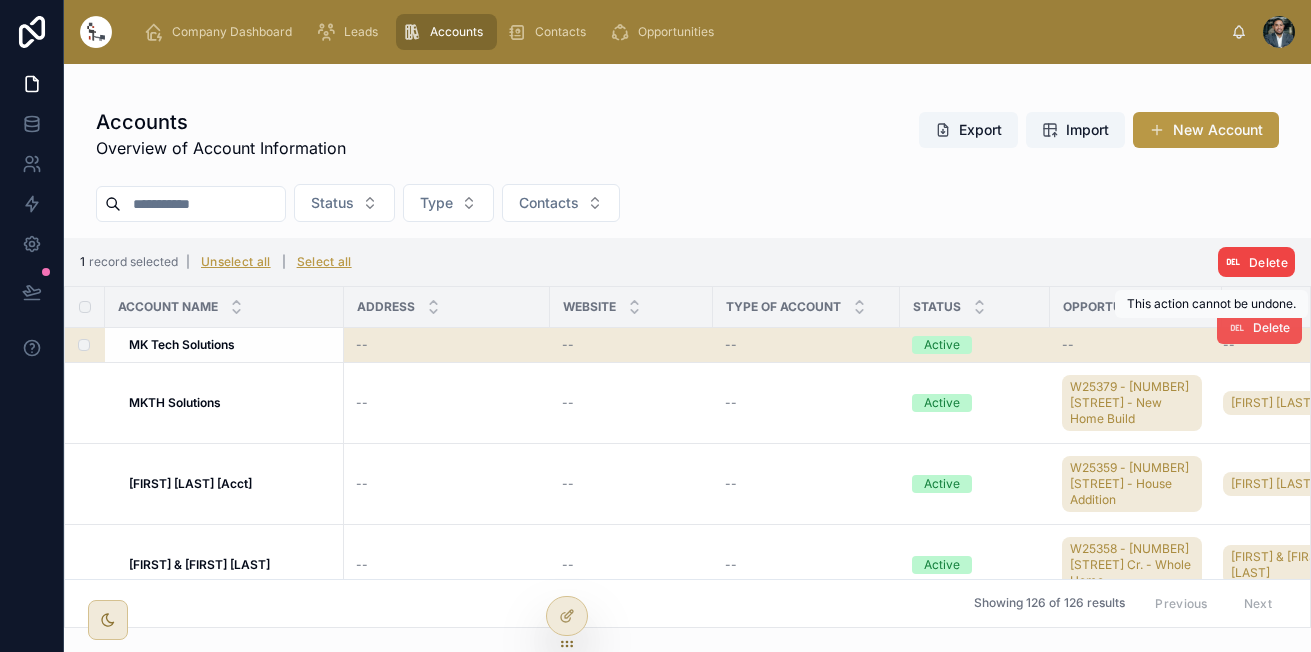 click on "Delete" at bounding box center [1271, 328] 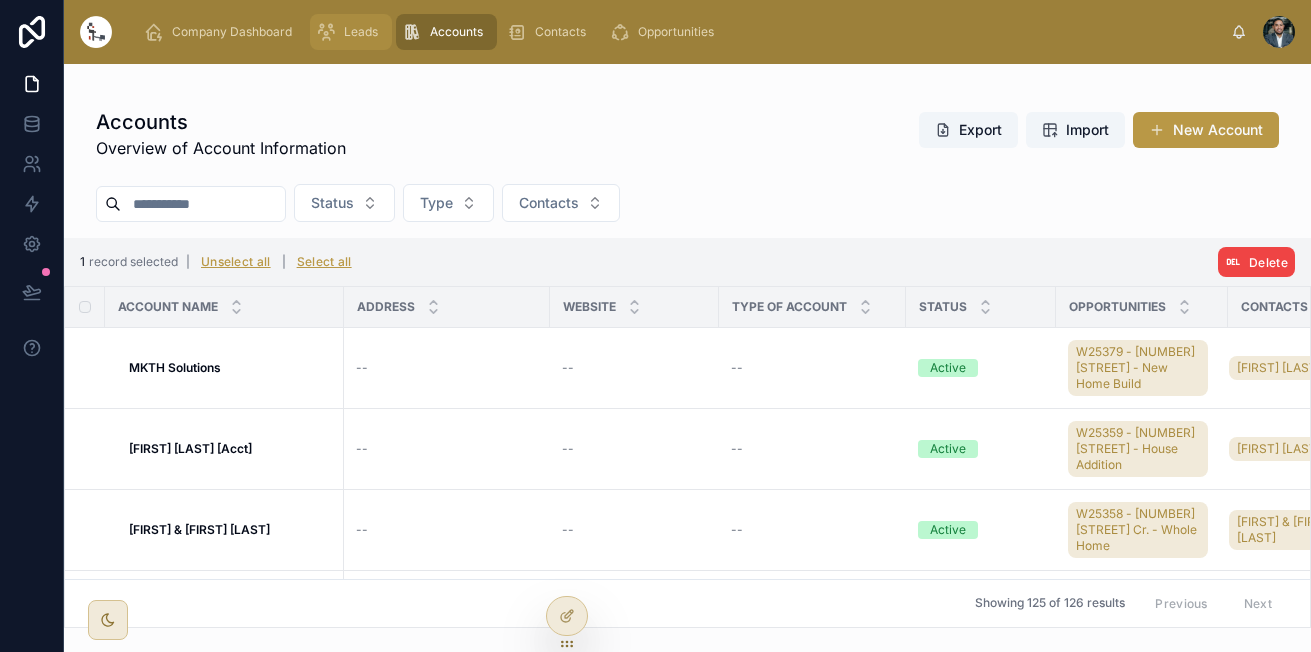 click on "Leads" at bounding box center (361, 32) 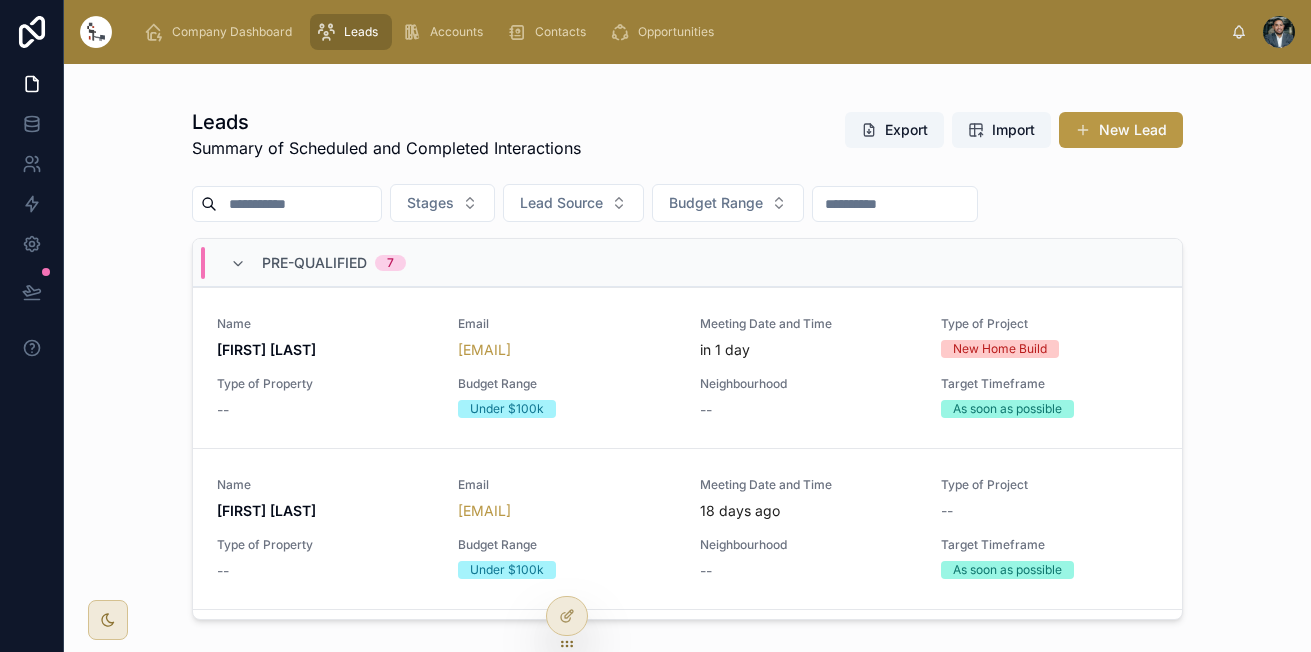 click at bounding box center (299, 204) 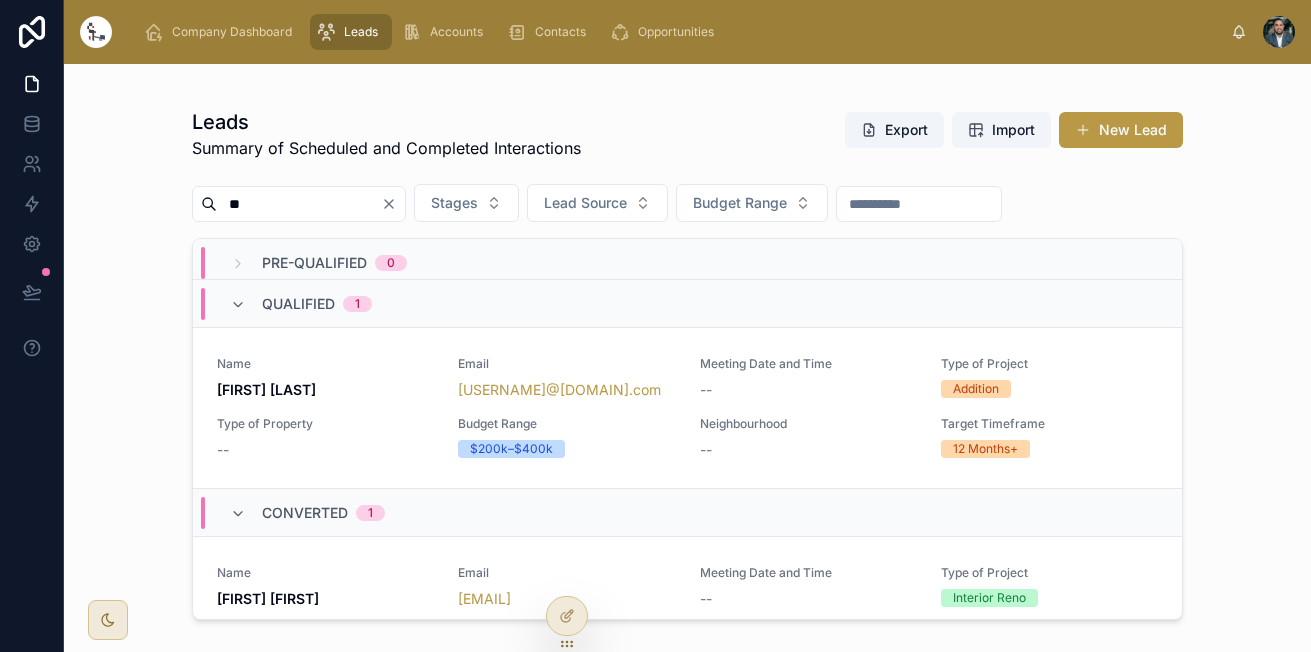 scroll, scrollTop: 134, scrollLeft: 0, axis: vertical 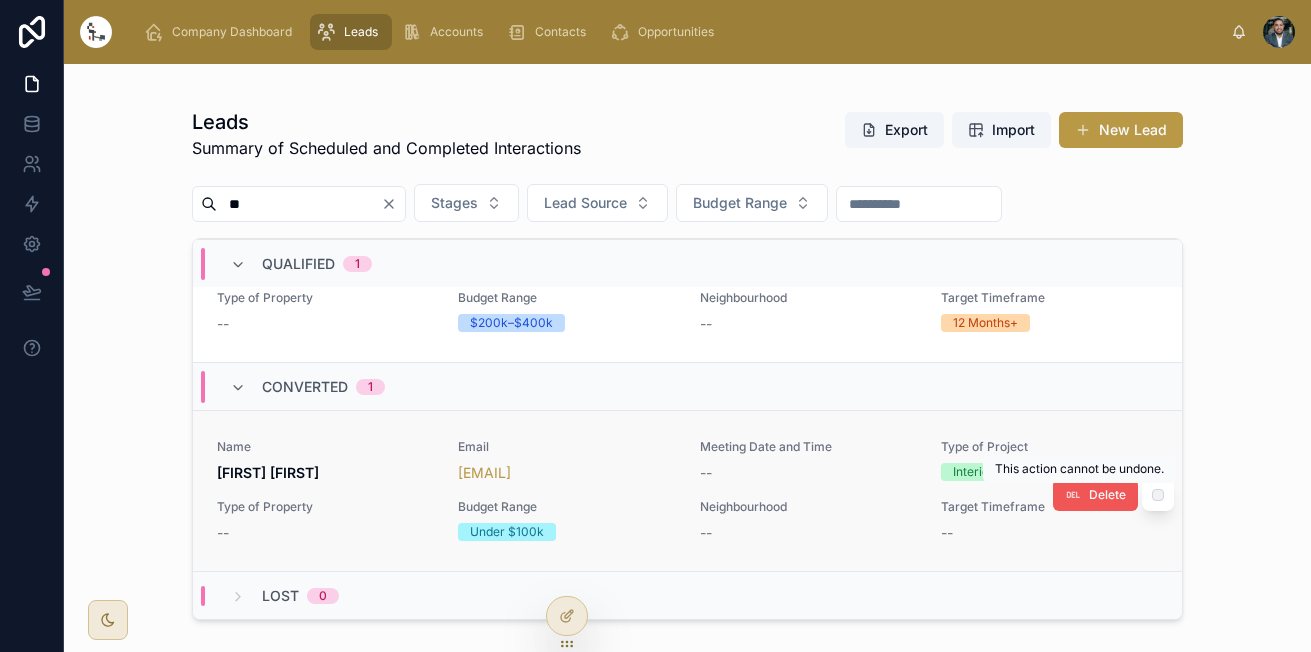 type on "**" 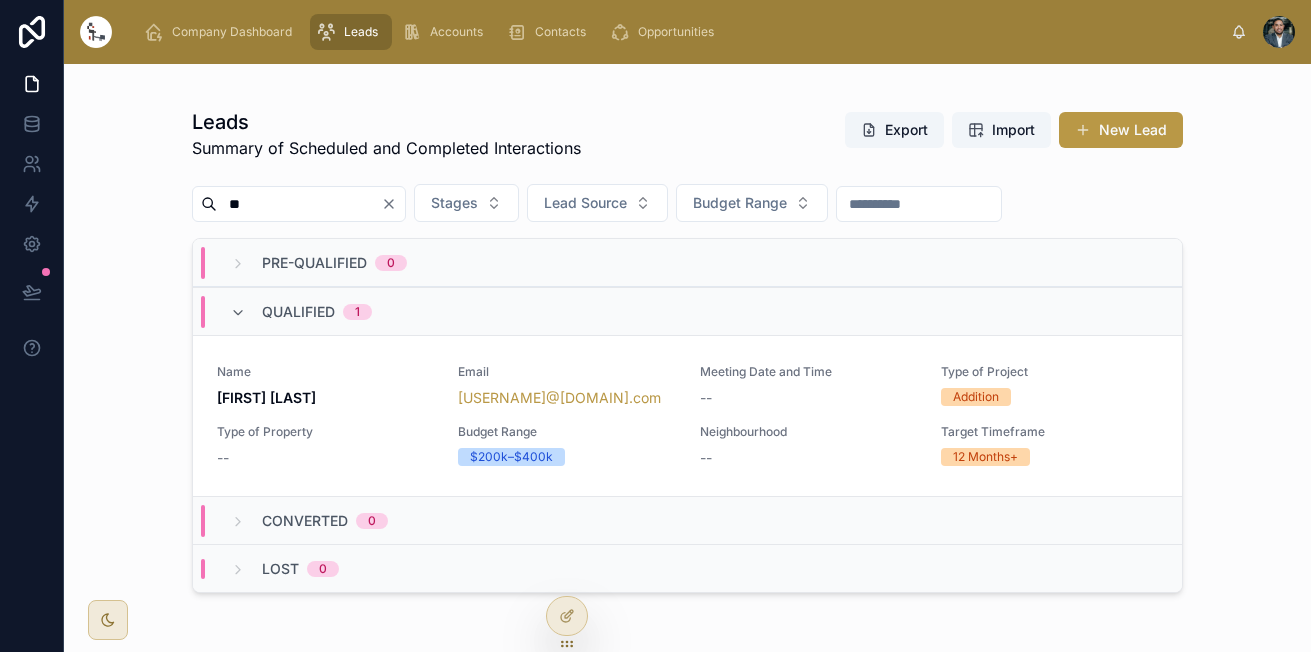 scroll, scrollTop: 0, scrollLeft: 0, axis: both 